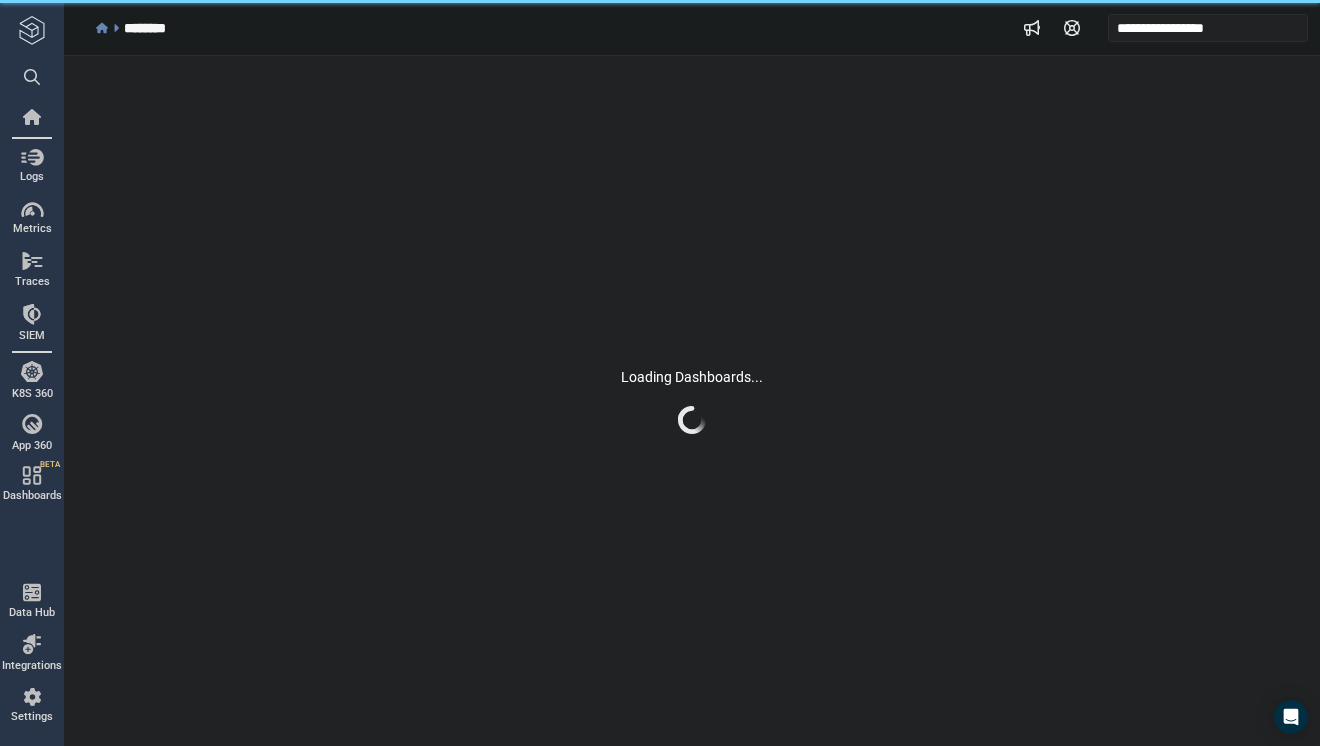 scroll, scrollTop: 0, scrollLeft: 0, axis: both 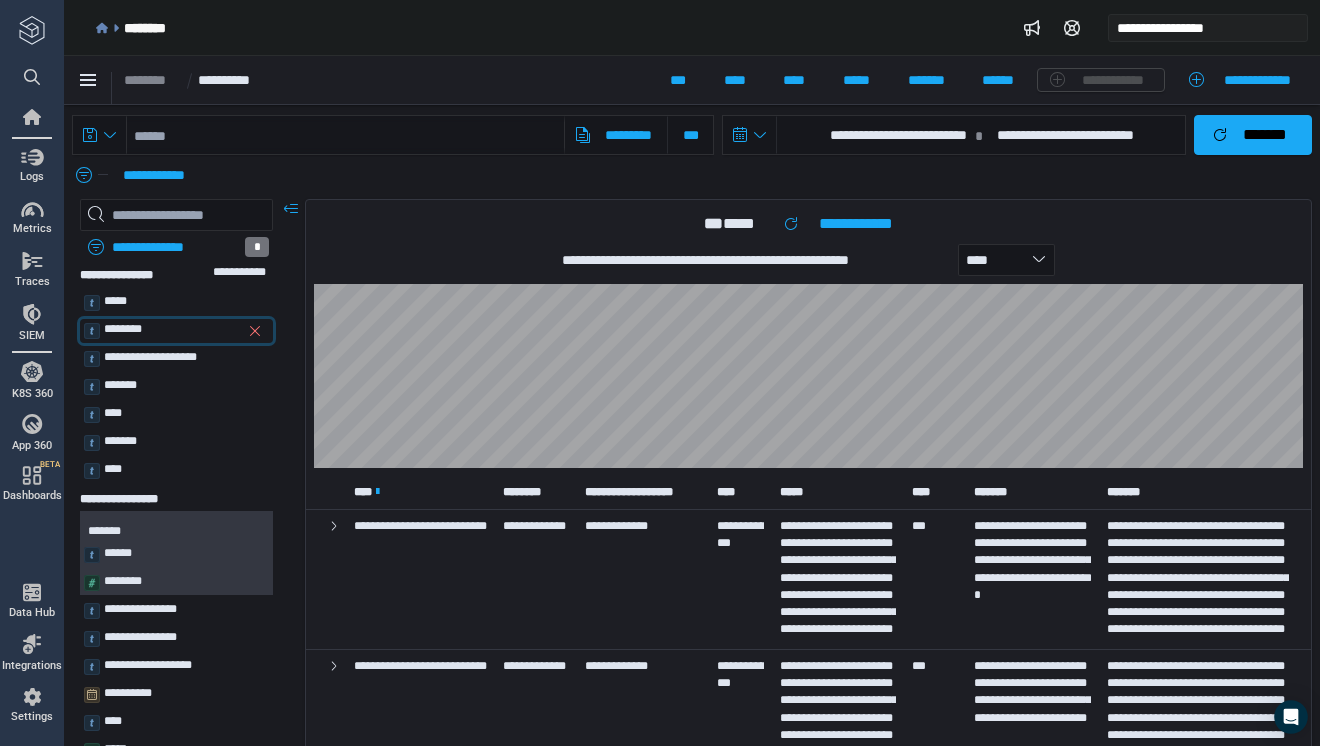 click on "********" at bounding box center (123, 329) 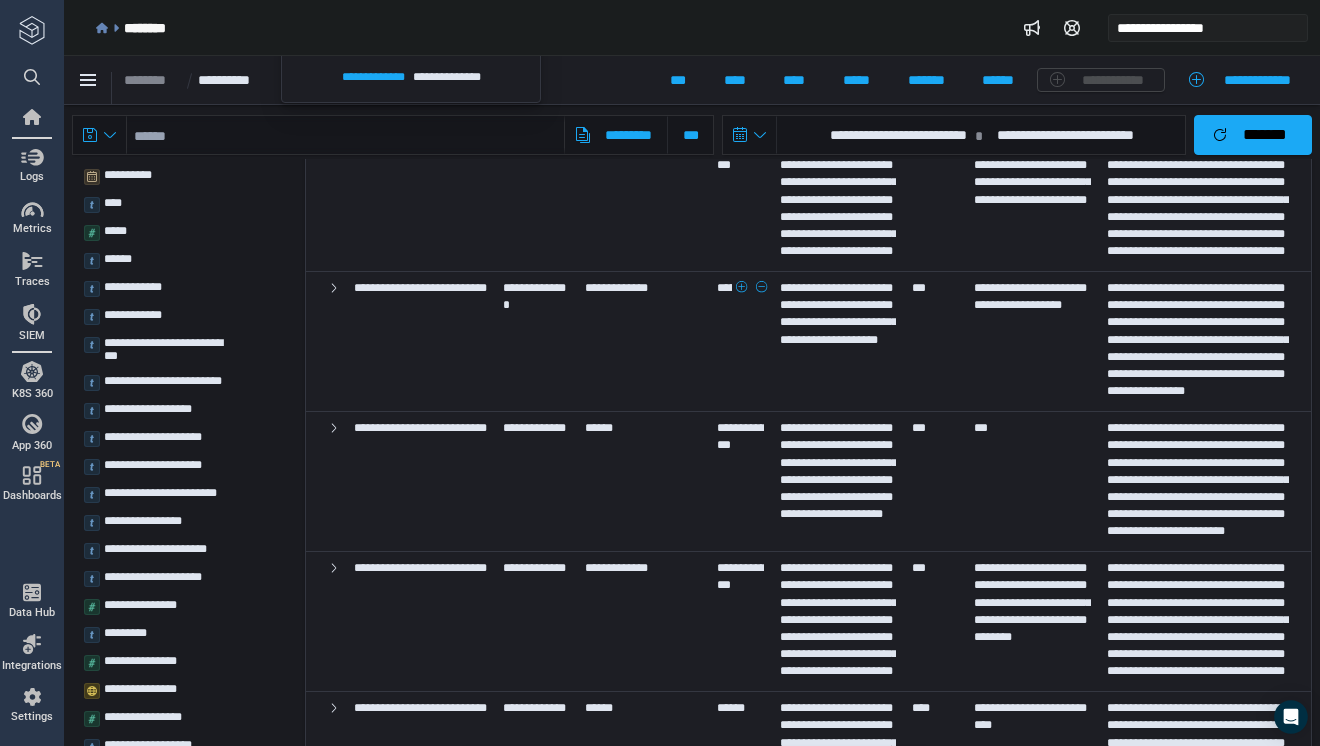 scroll, scrollTop: 520, scrollLeft: 0, axis: vertical 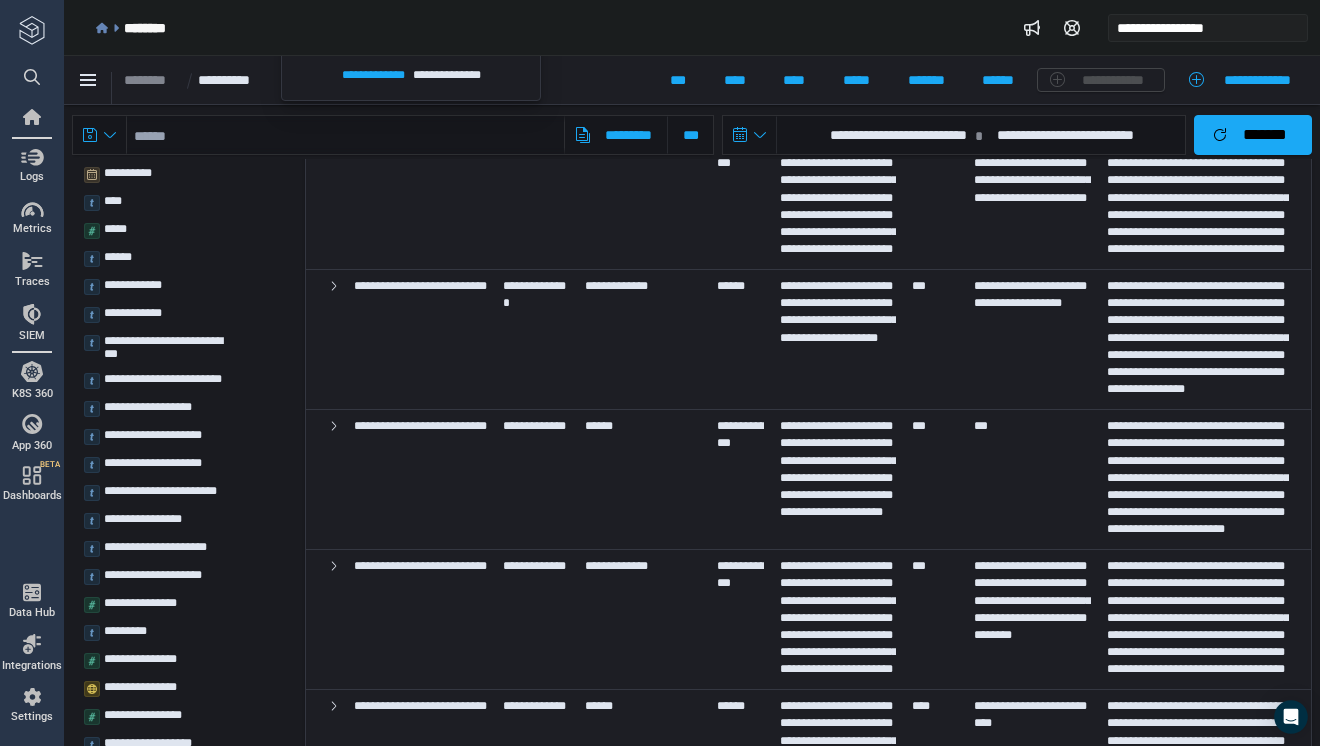drag, startPoint x: 837, startPoint y: 277, endPoint x: 866, endPoint y: 277, distance: 29 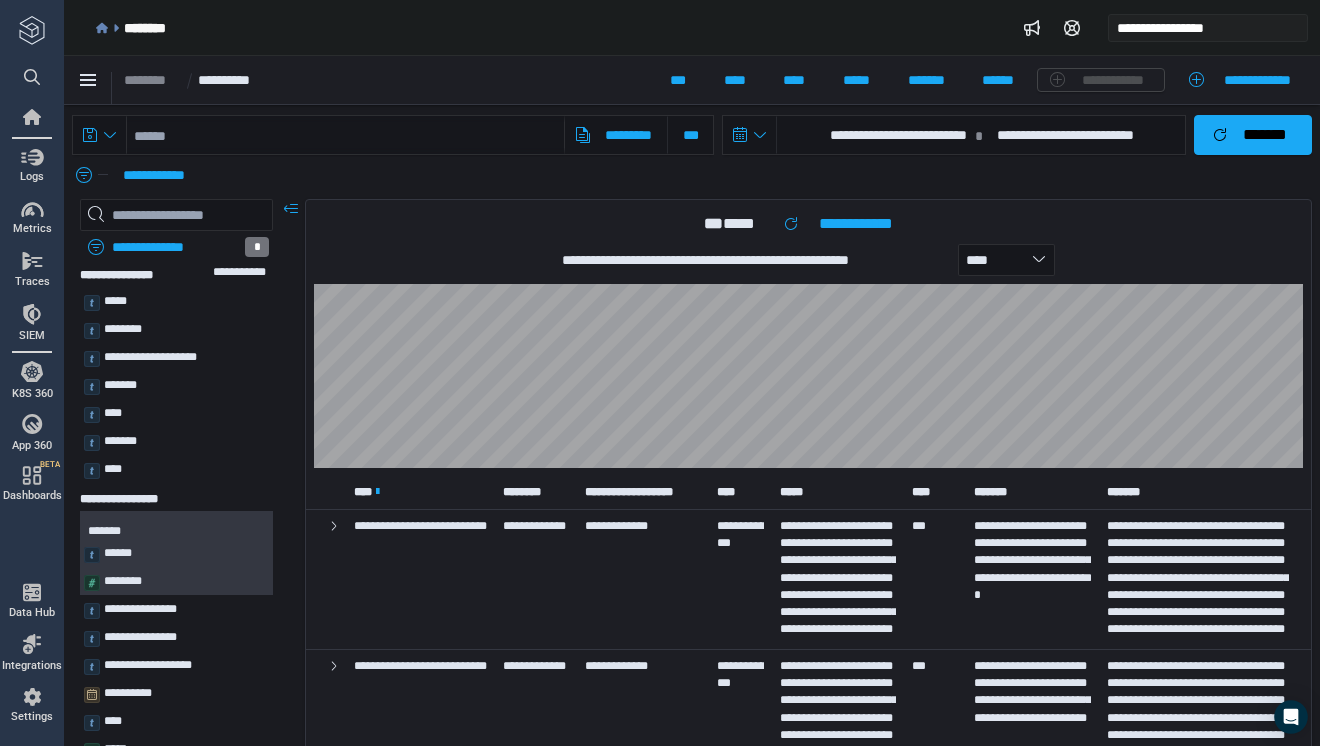 click 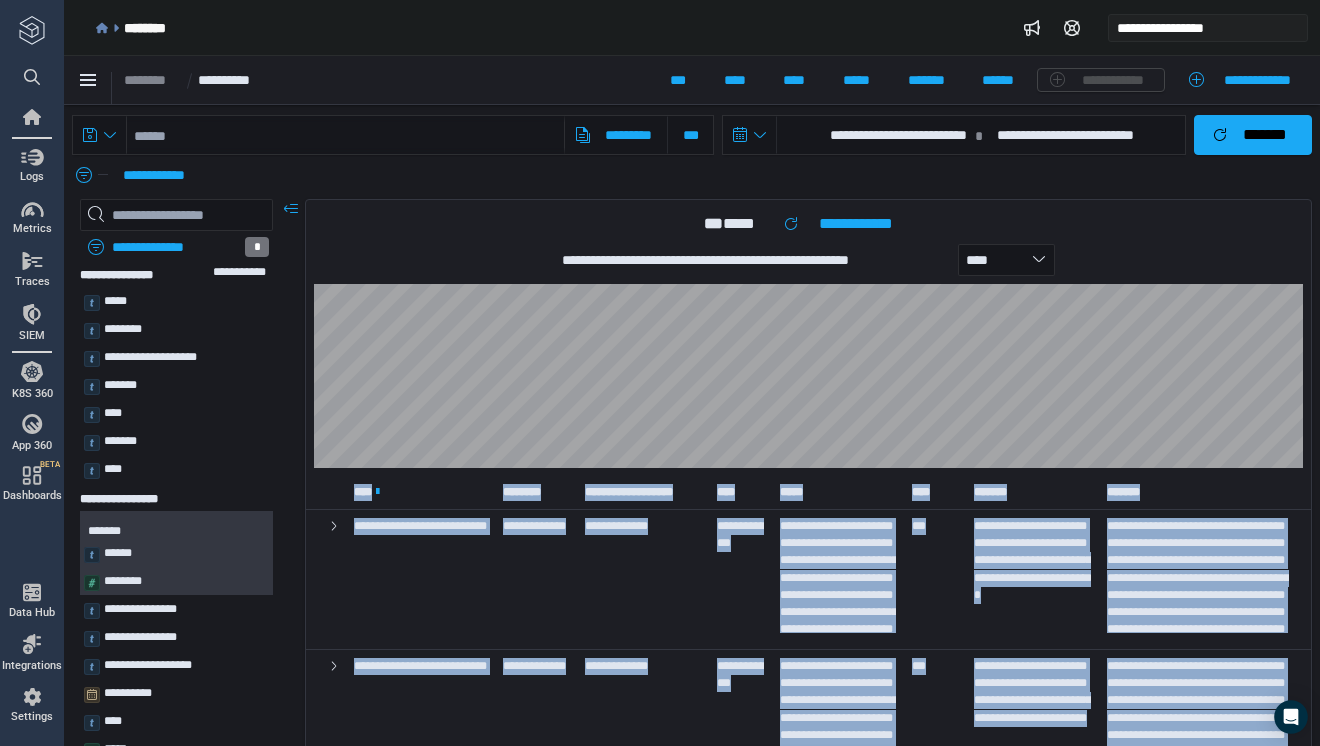 click 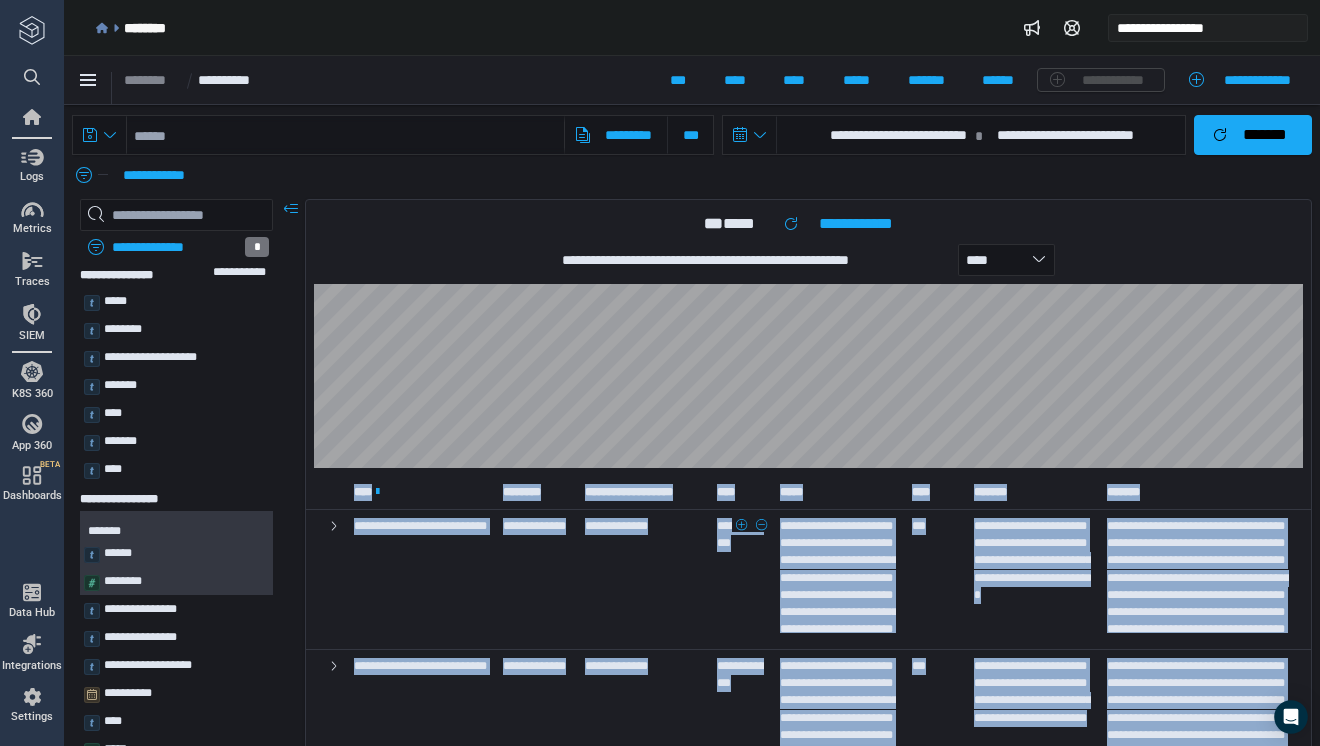 click on "**********" at bounding box center [741, 580] 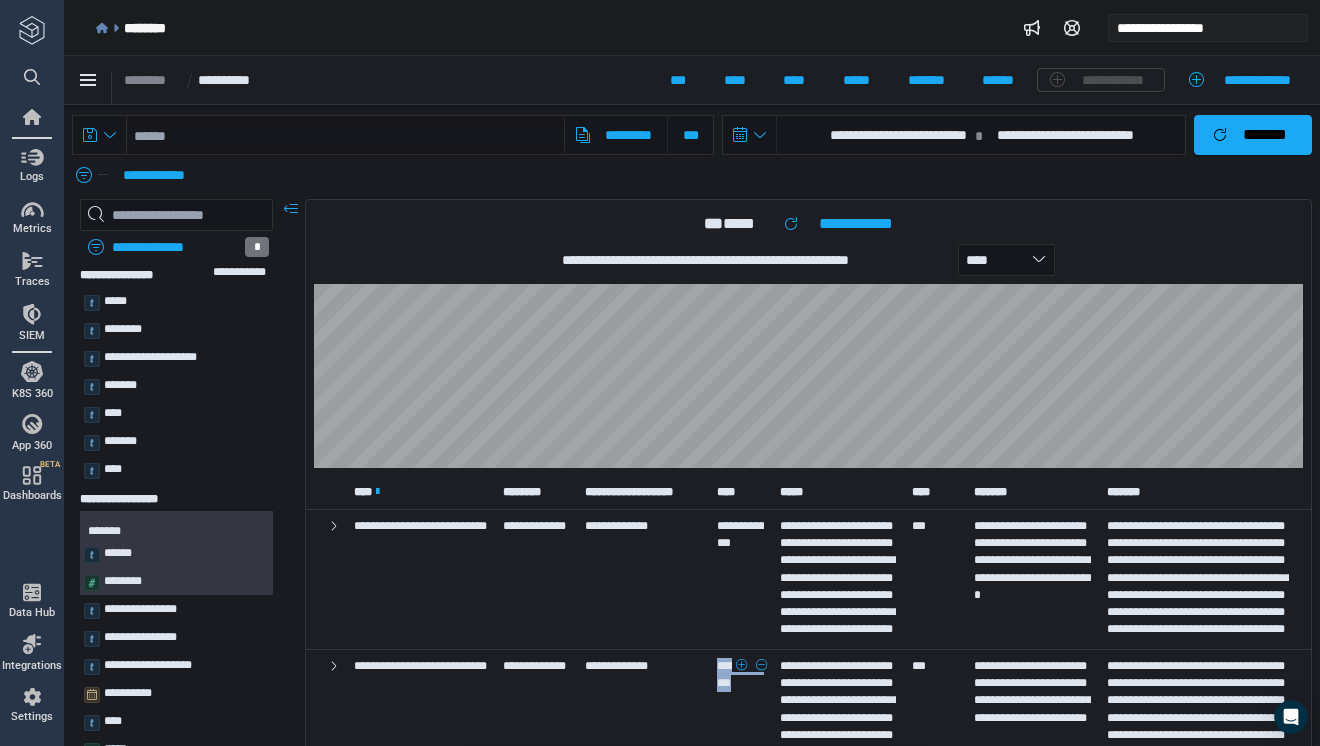 drag, startPoint x: 836, startPoint y: 662, endPoint x: 867, endPoint y: 674, distance: 33.24154 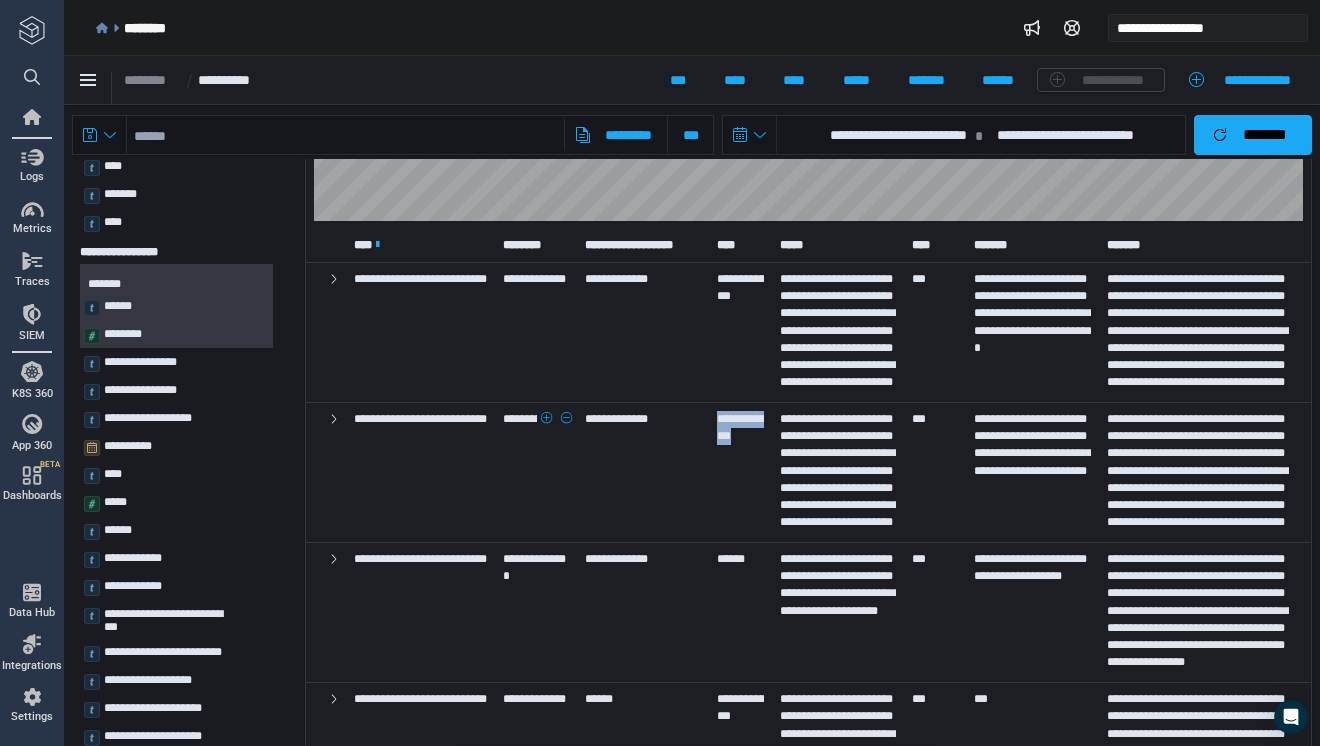 scroll, scrollTop: 371, scrollLeft: 0, axis: vertical 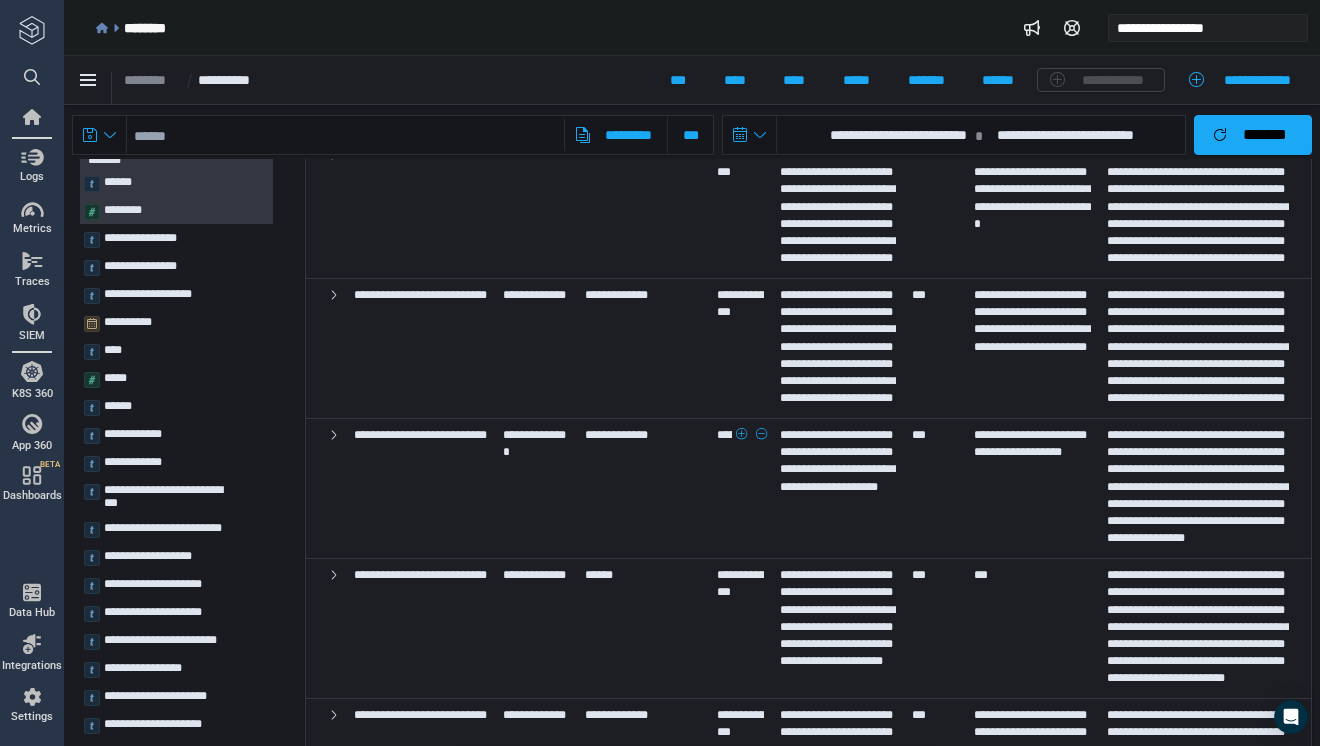 click on "******" at bounding box center [731, 435] 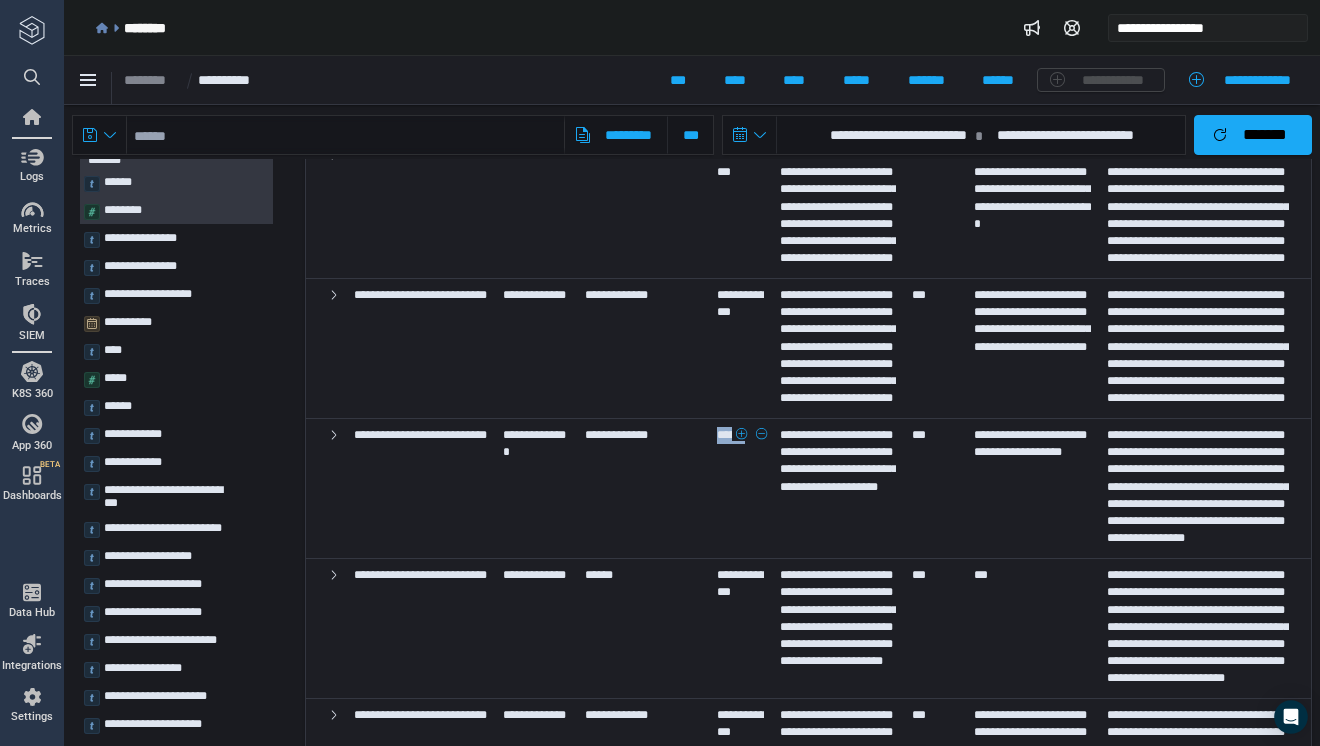 click on "******" at bounding box center (731, 435) 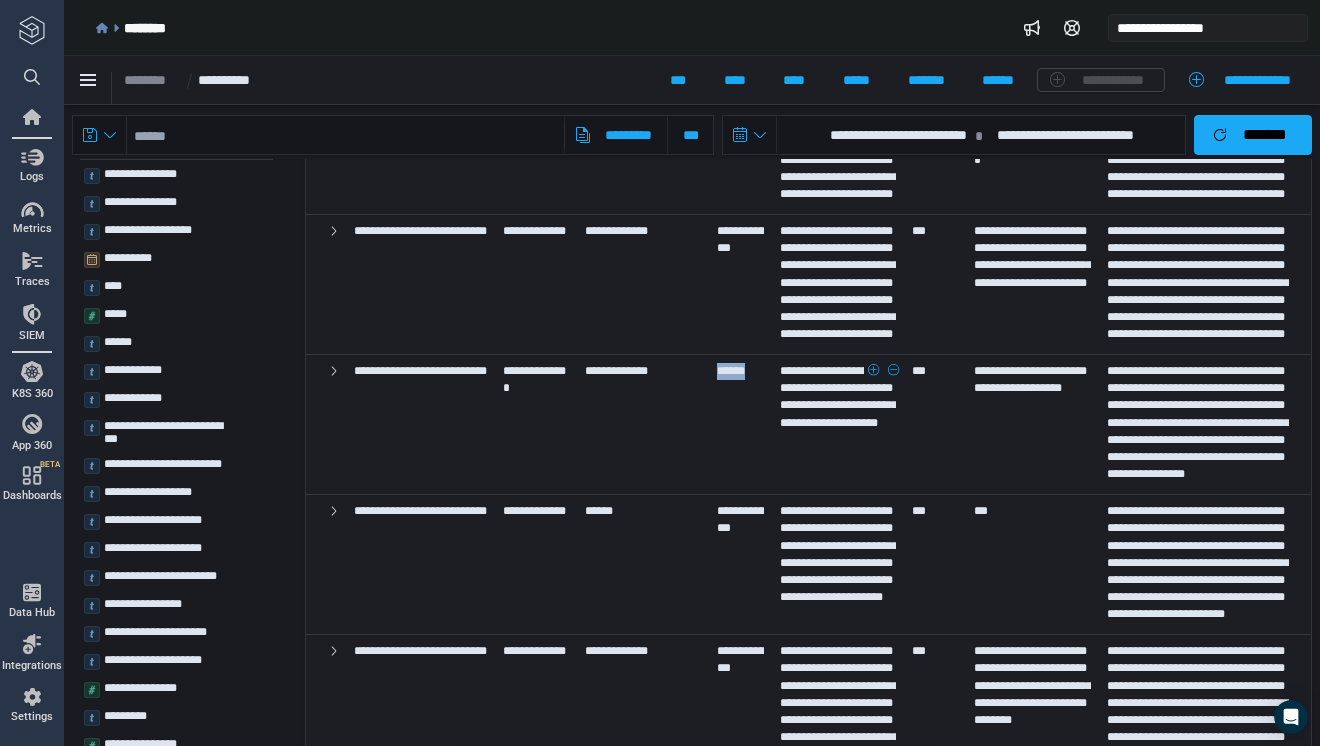 scroll, scrollTop: 436, scrollLeft: 0, axis: vertical 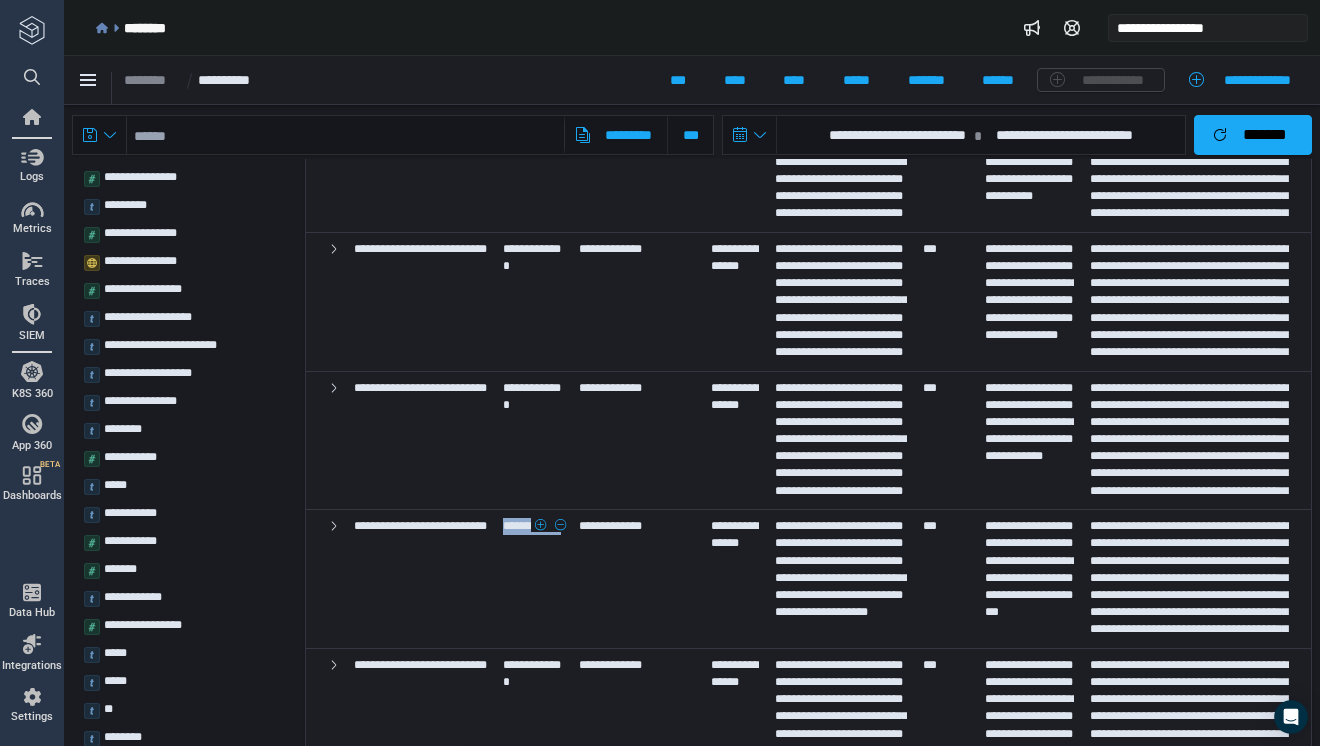 drag, startPoint x: 598, startPoint y: 546, endPoint x: 556, endPoint y: 531, distance: 44.598206 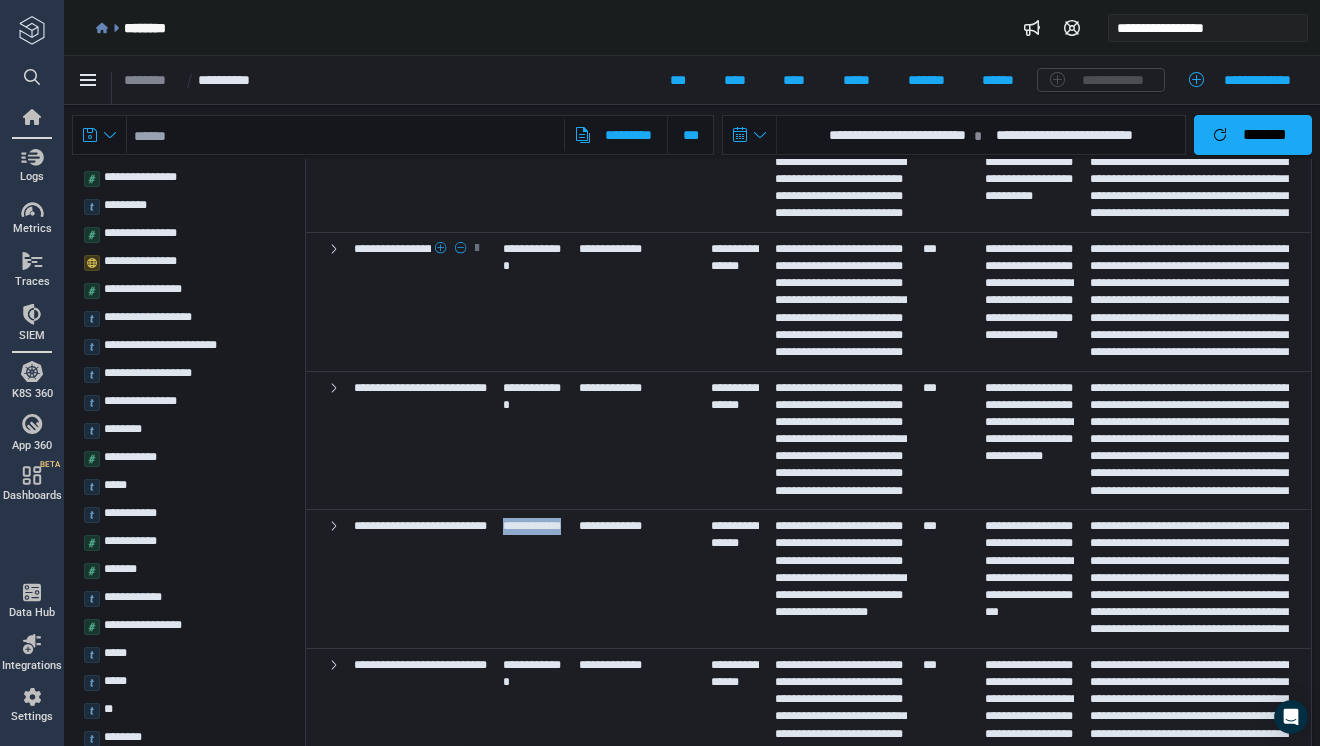 scroll, scrollTop: 0, scrollLeft: 0, axis: both 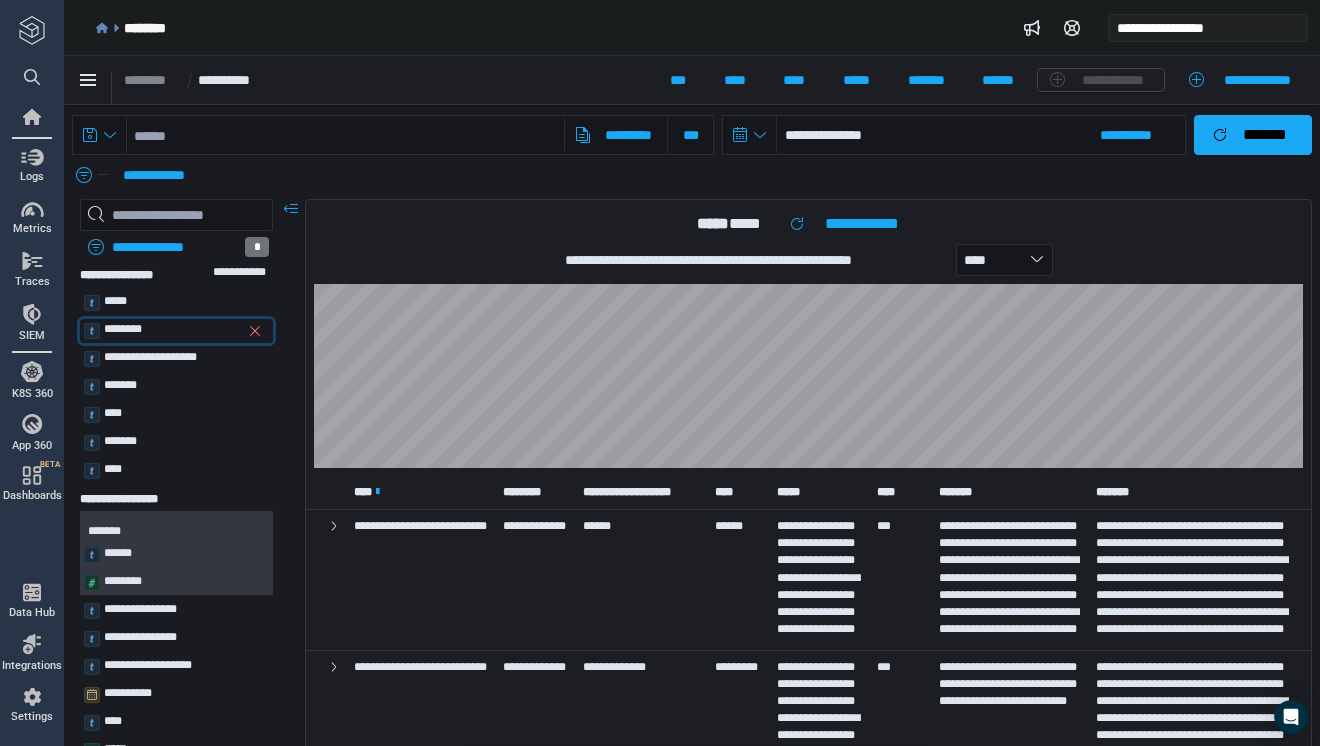 click on "********" at bounding box center (170, 329) 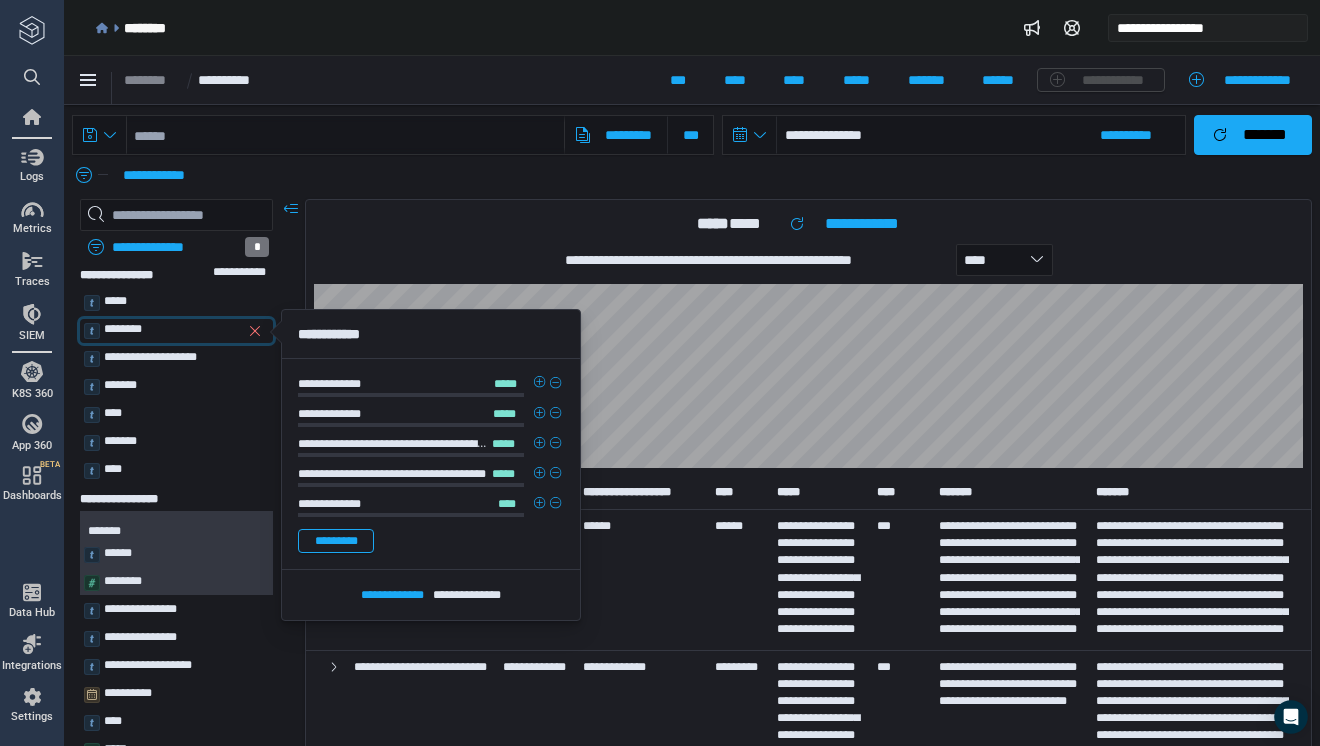 click at bounding box center (540, 382) 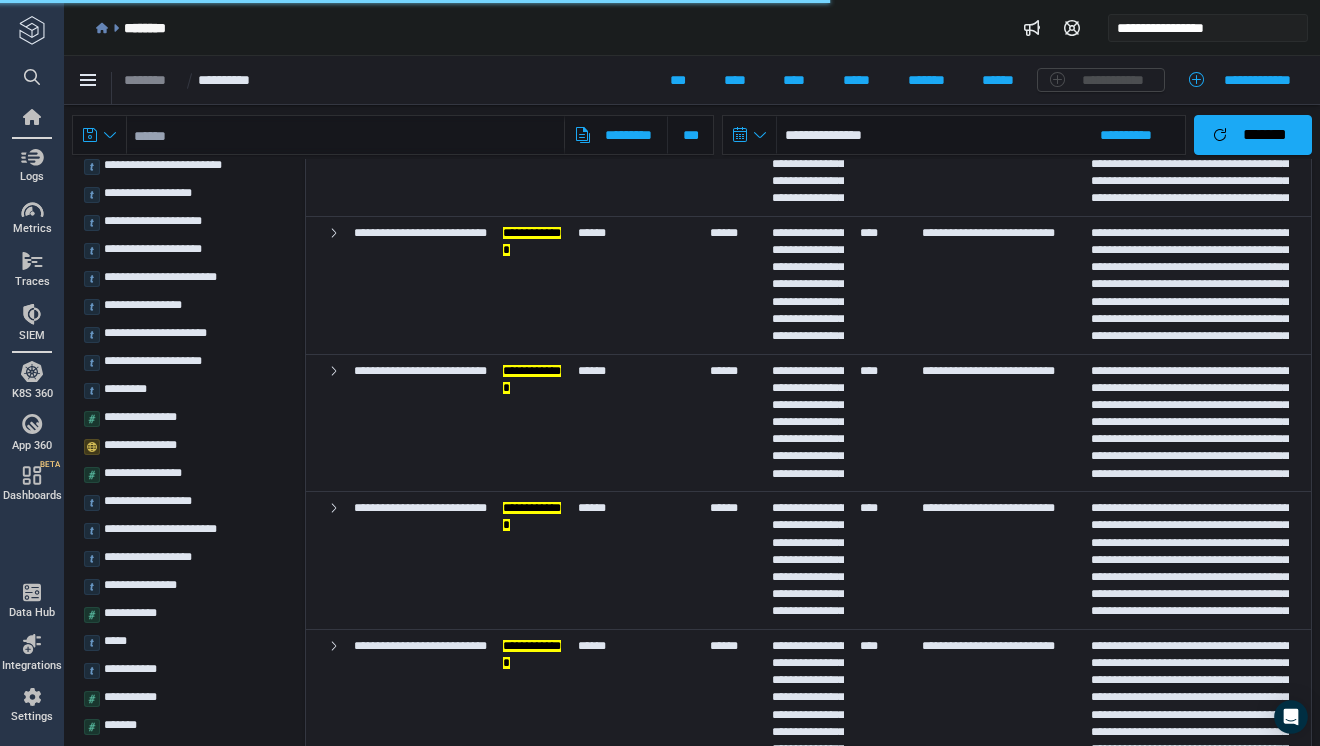 scroll, scrollTop: 0, scrollLeft: 0, axis: both 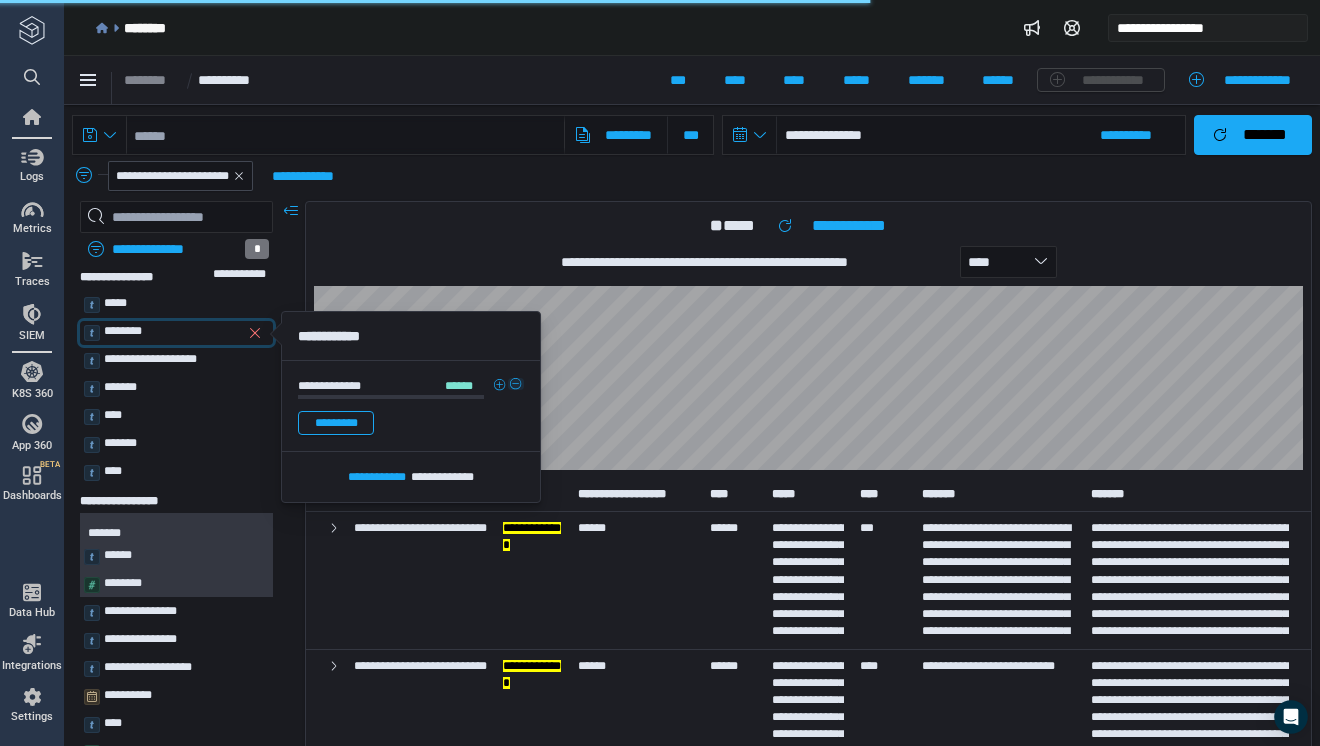 click at bounding box center [516, 384] 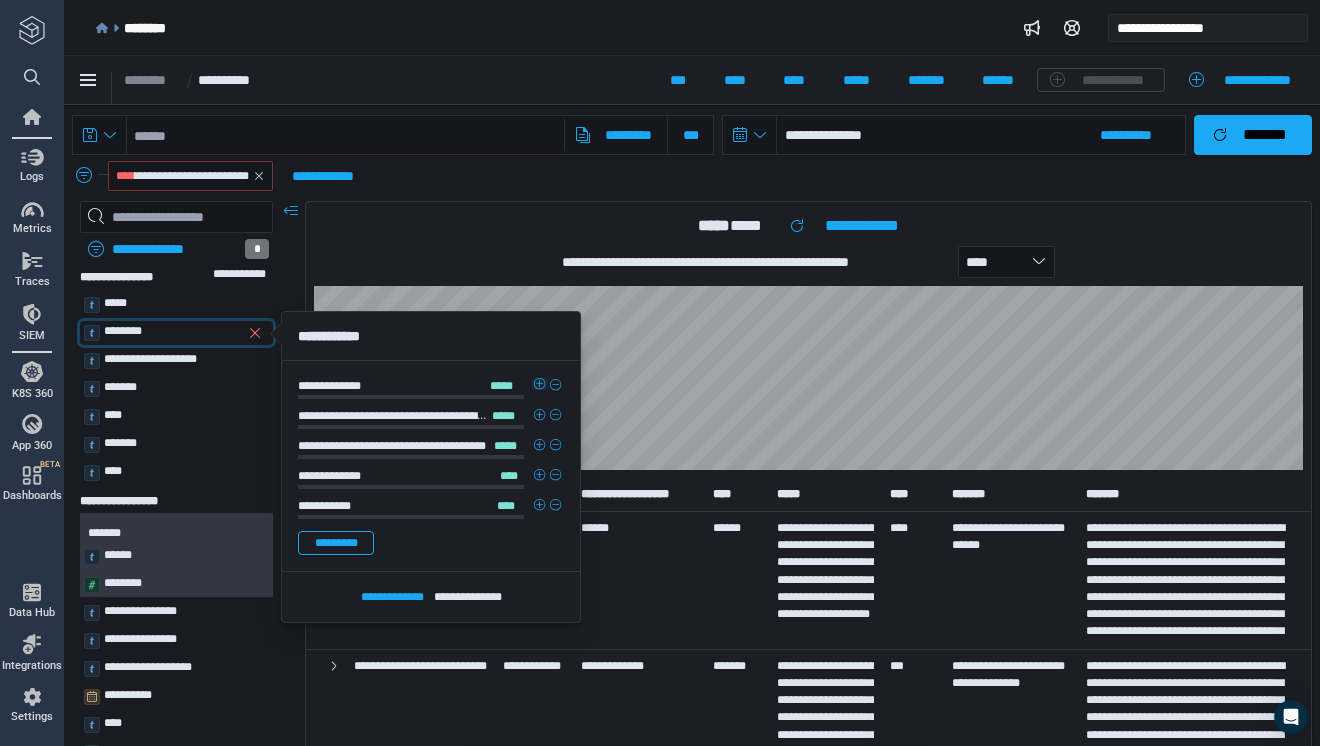 click at bounding box center [540, 384] 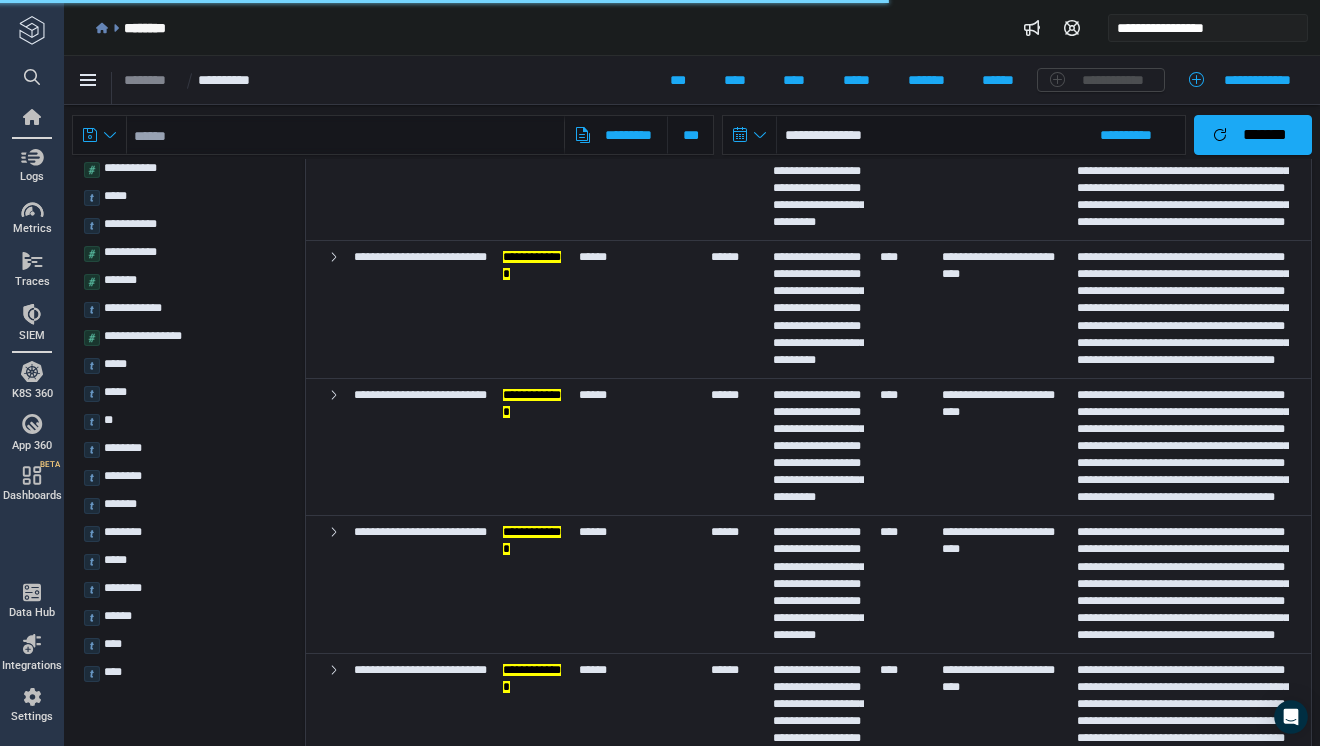 scroll, scrollTop: 0, scrollLeft: 0, axis: both 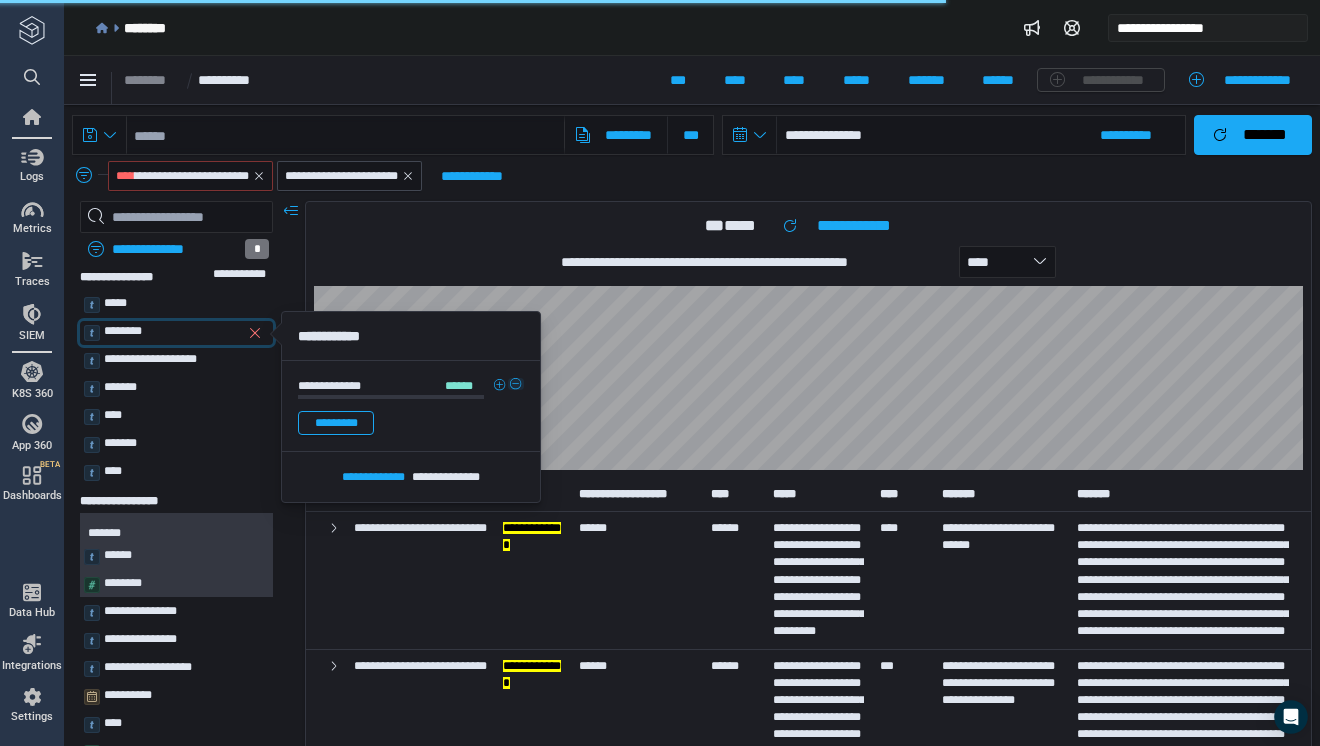 click at bounding box center (516, 384) 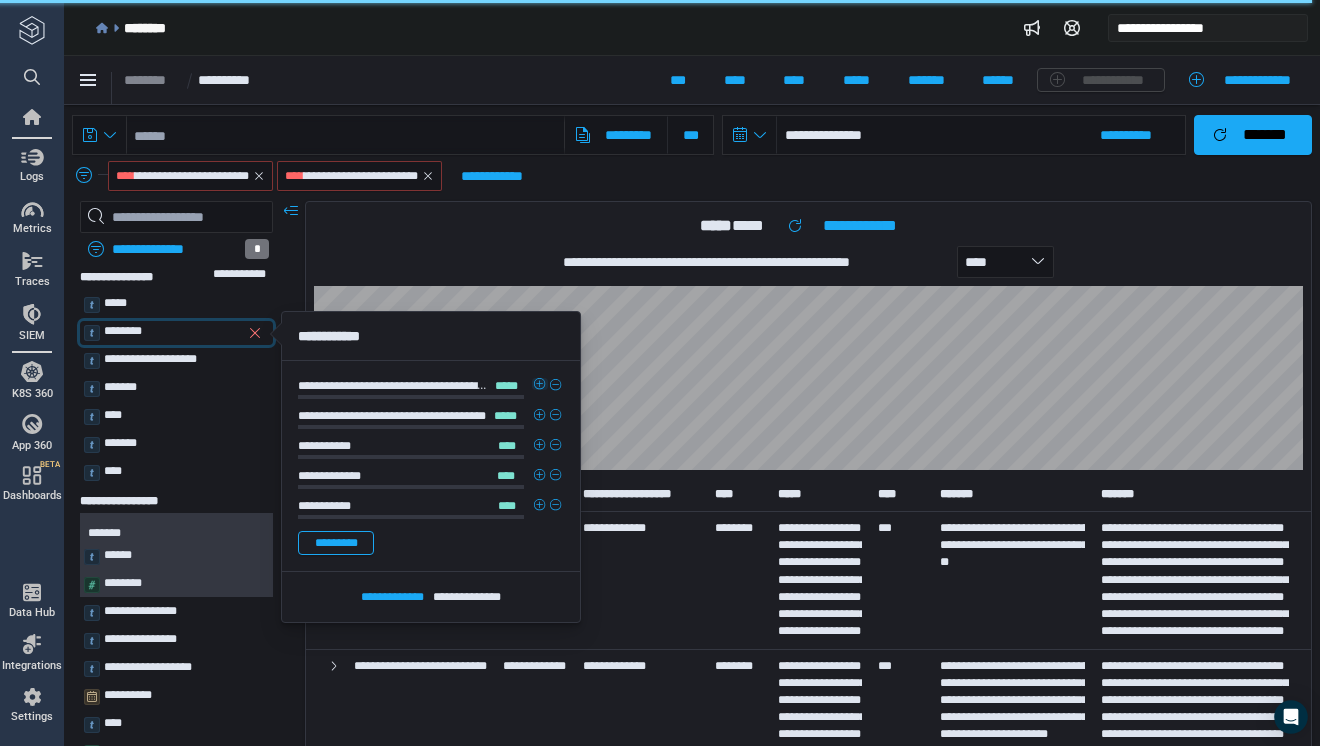 click at bounding box center [540, 384] 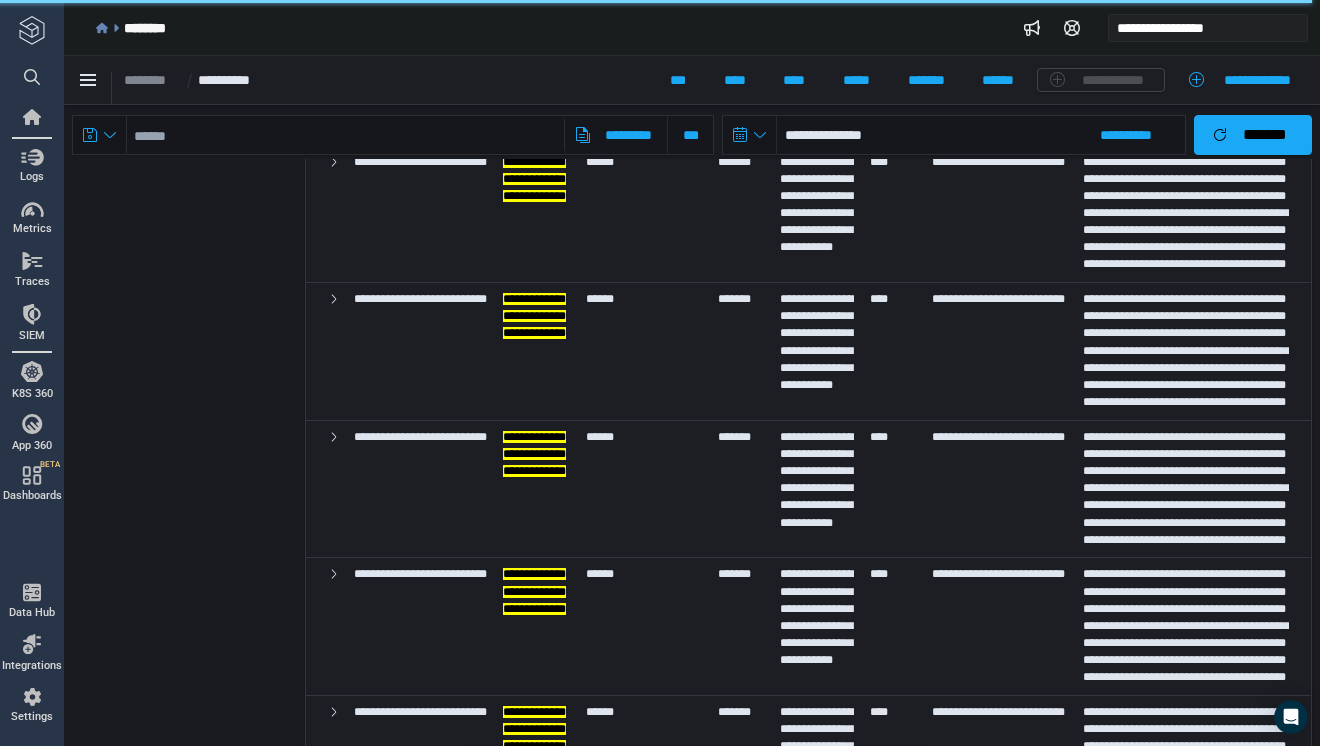 scroll, scrollTop: 0, scrollLeft: 0, axis: both 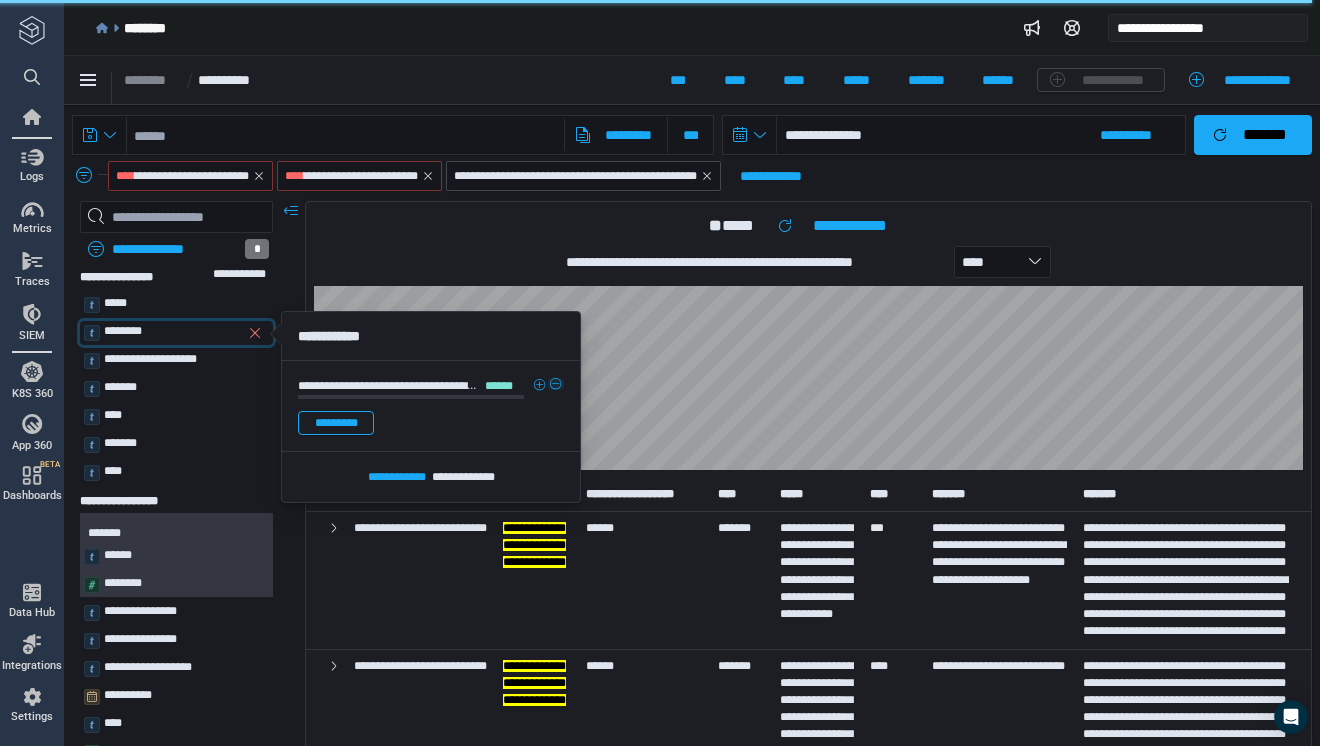 click at bounding box center [556, 384] 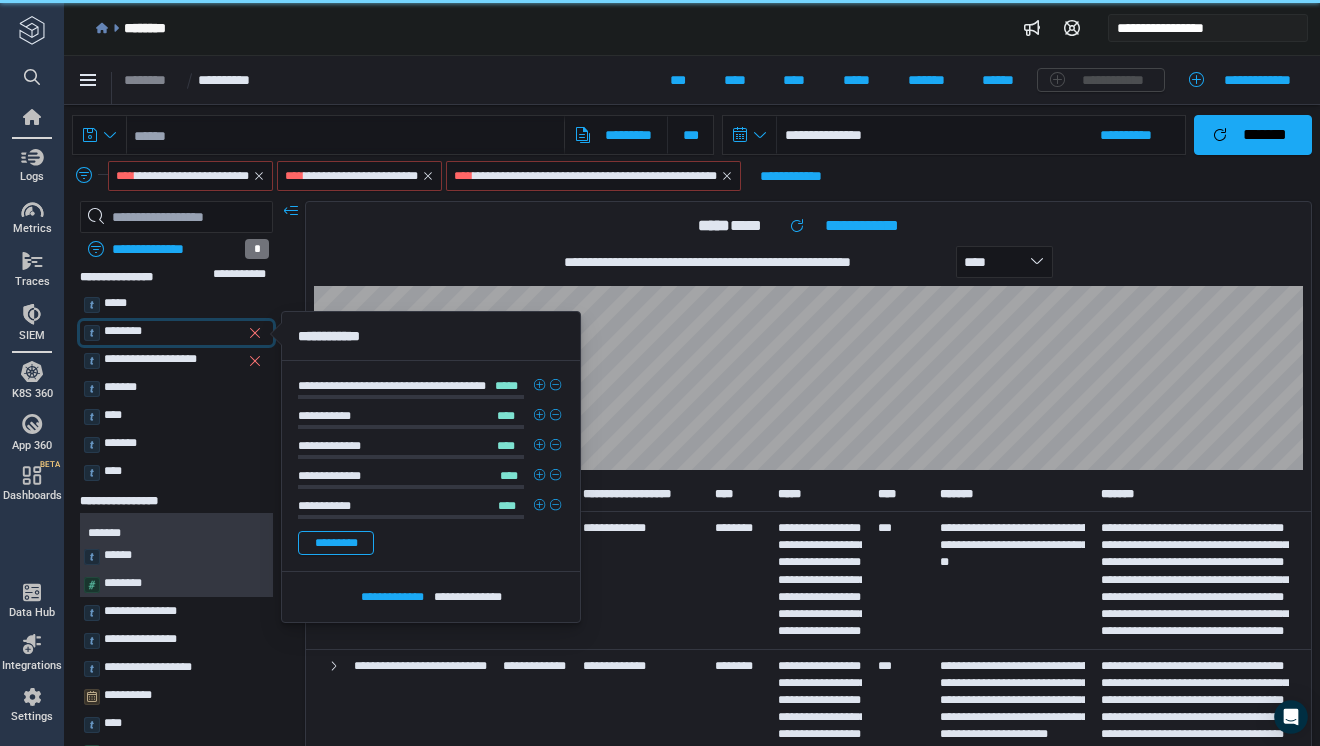 click on "**********" at bounding box center (150, 359) 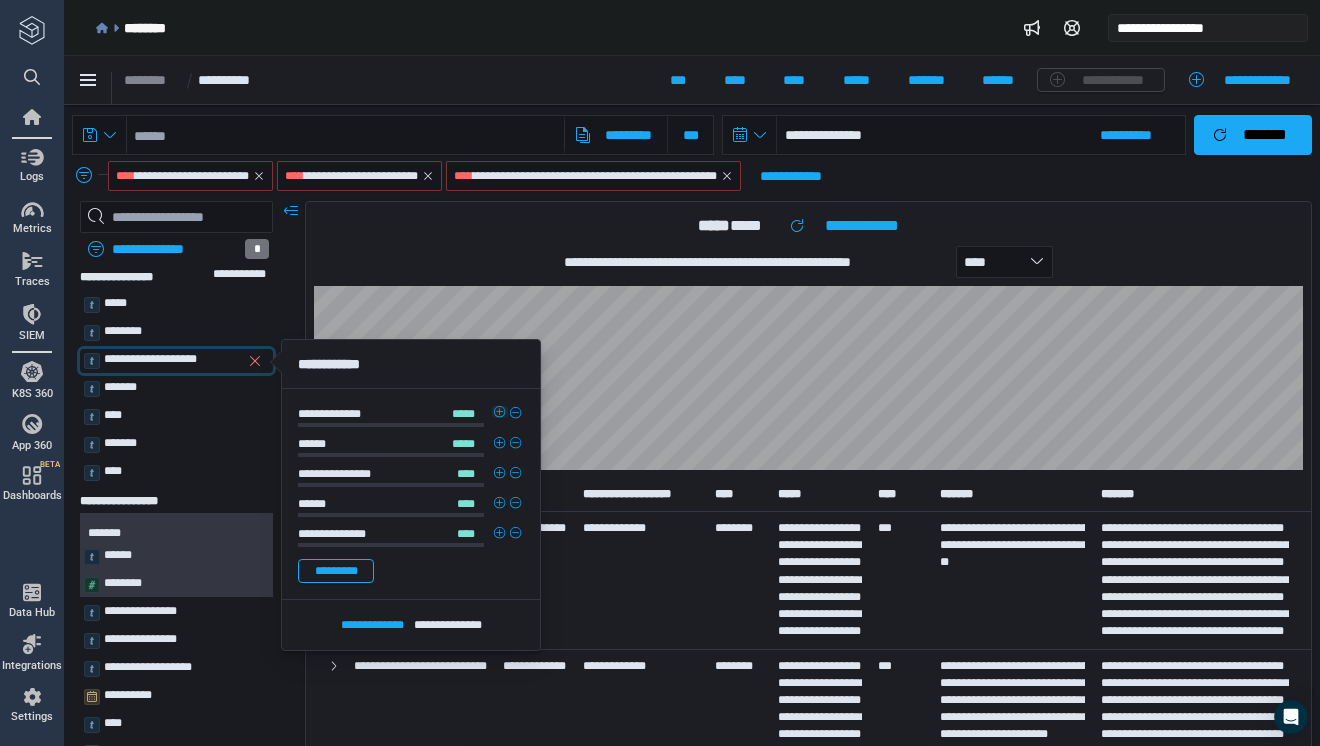 click at bounding box center (500, 412) 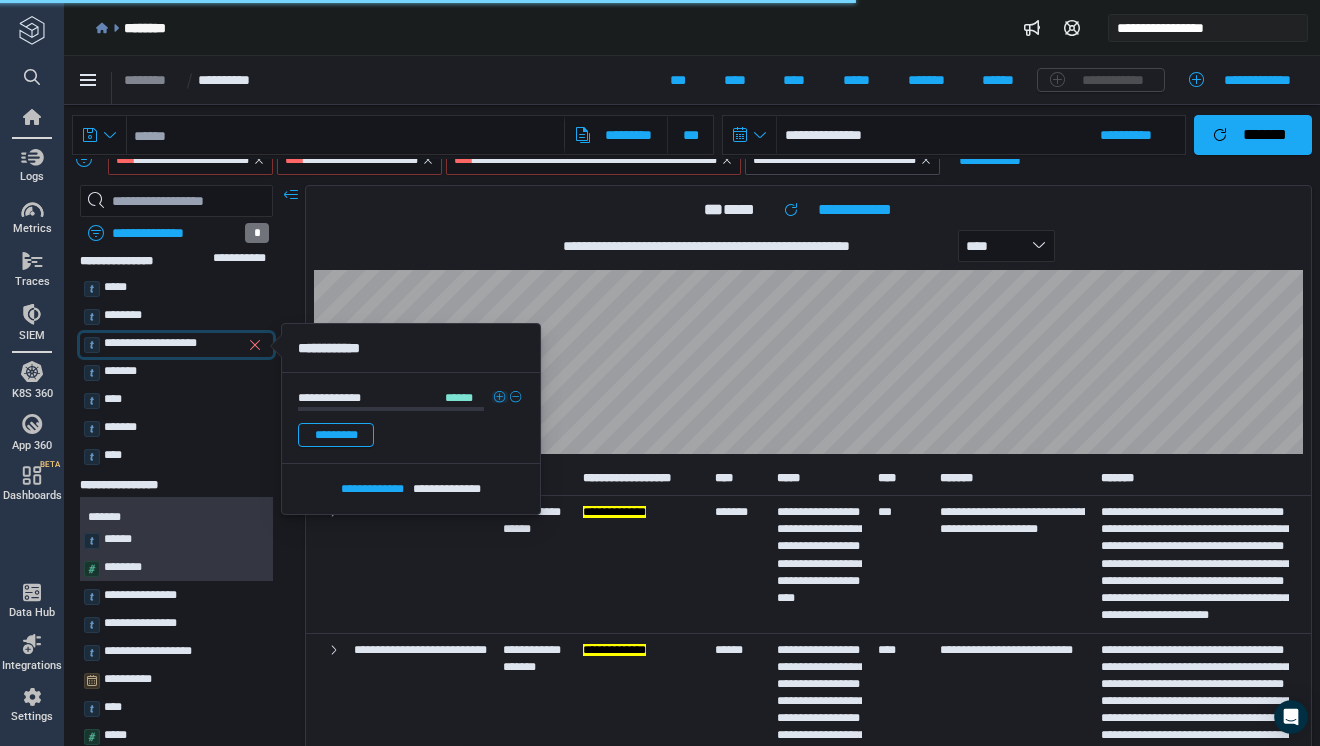 scroll, scrollTop: 33, scrollLeft: 0, axis: vertical 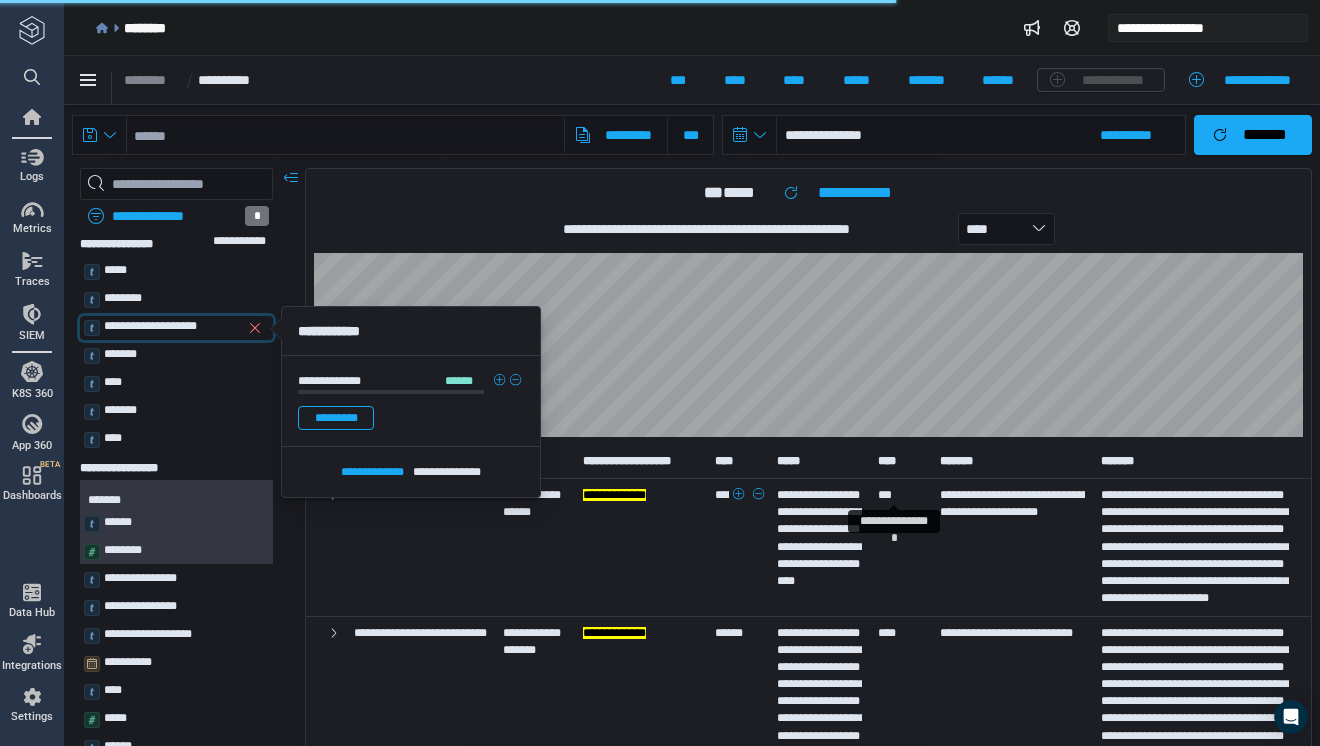 click 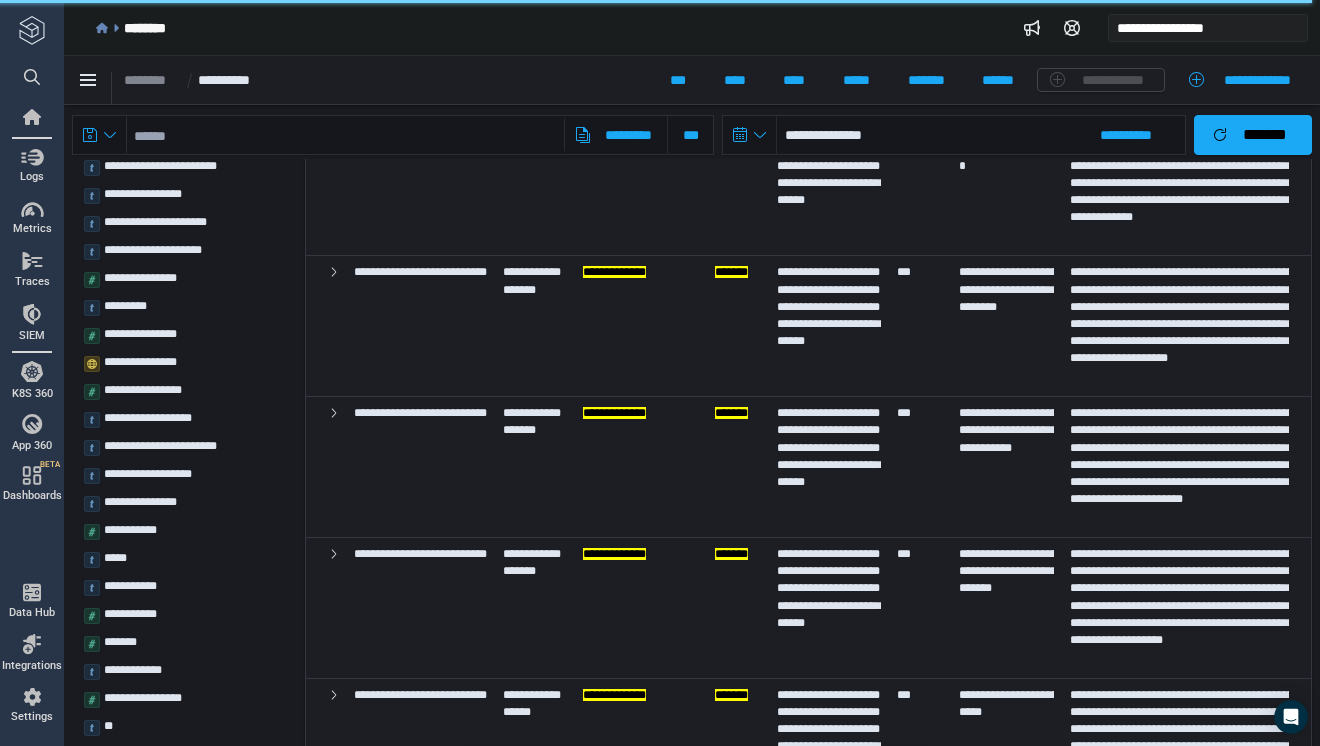 scroll, scrollTop: 832, scrollLeft: 0, axis: vertical 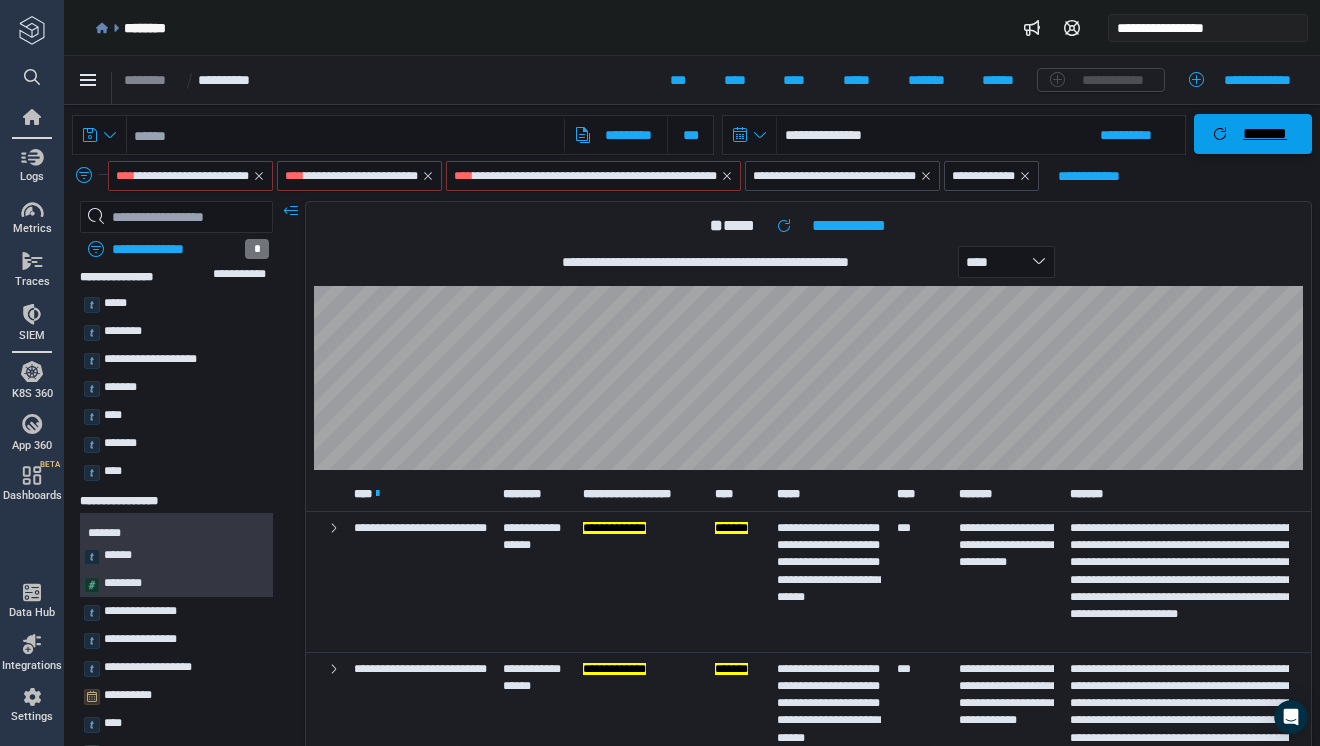 click on "*******" at bounding box center [1265, 134] 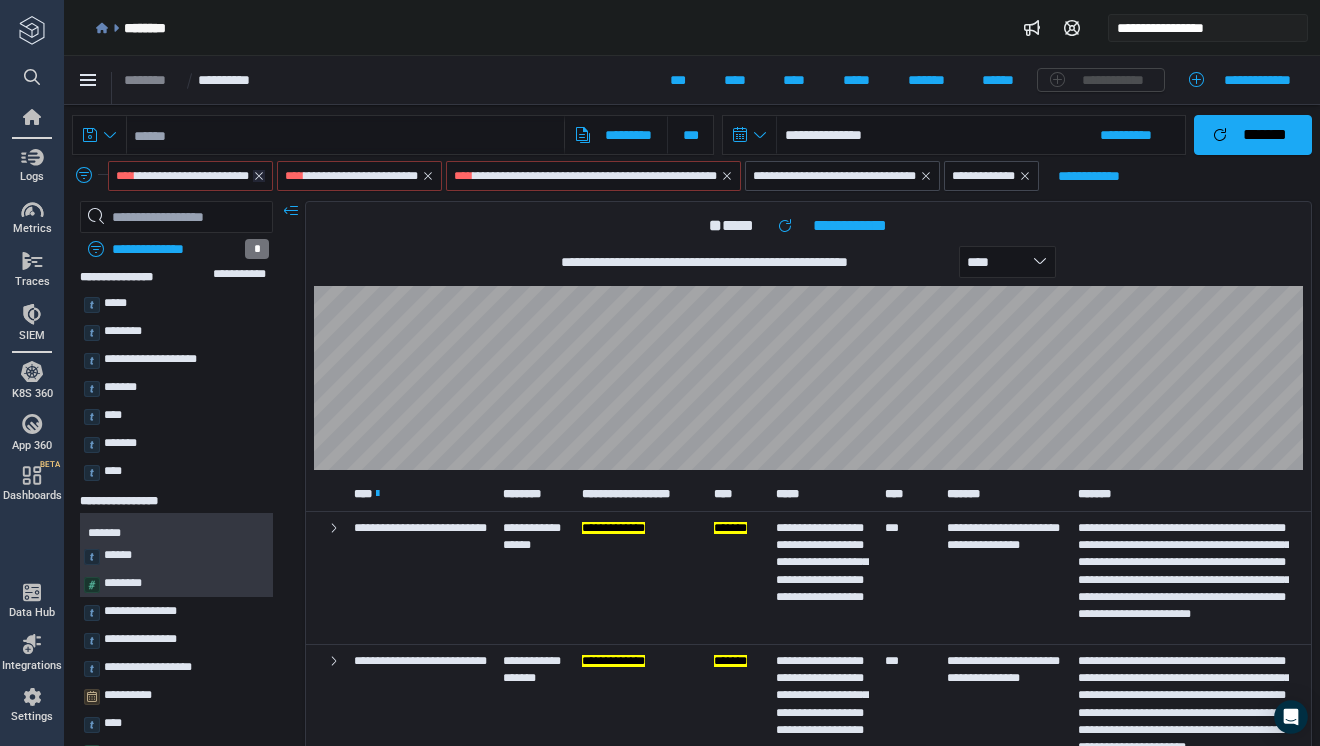 click 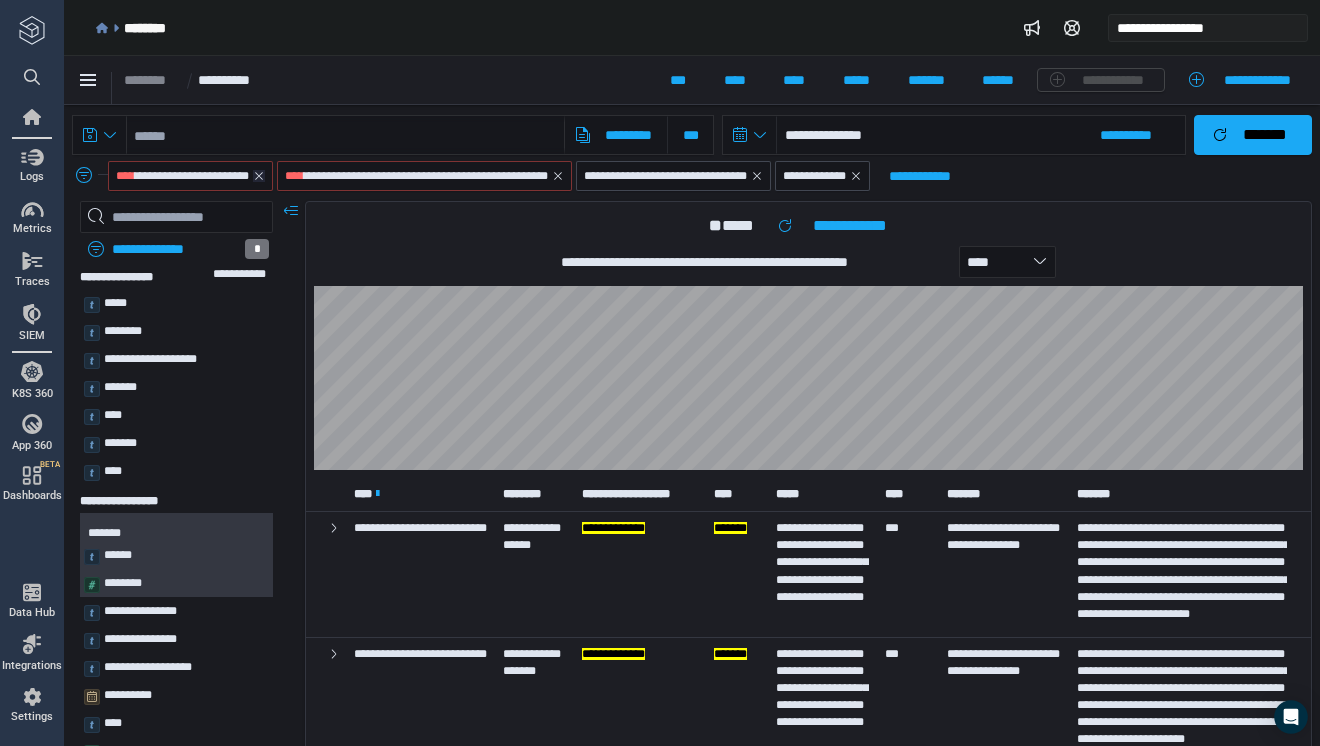click 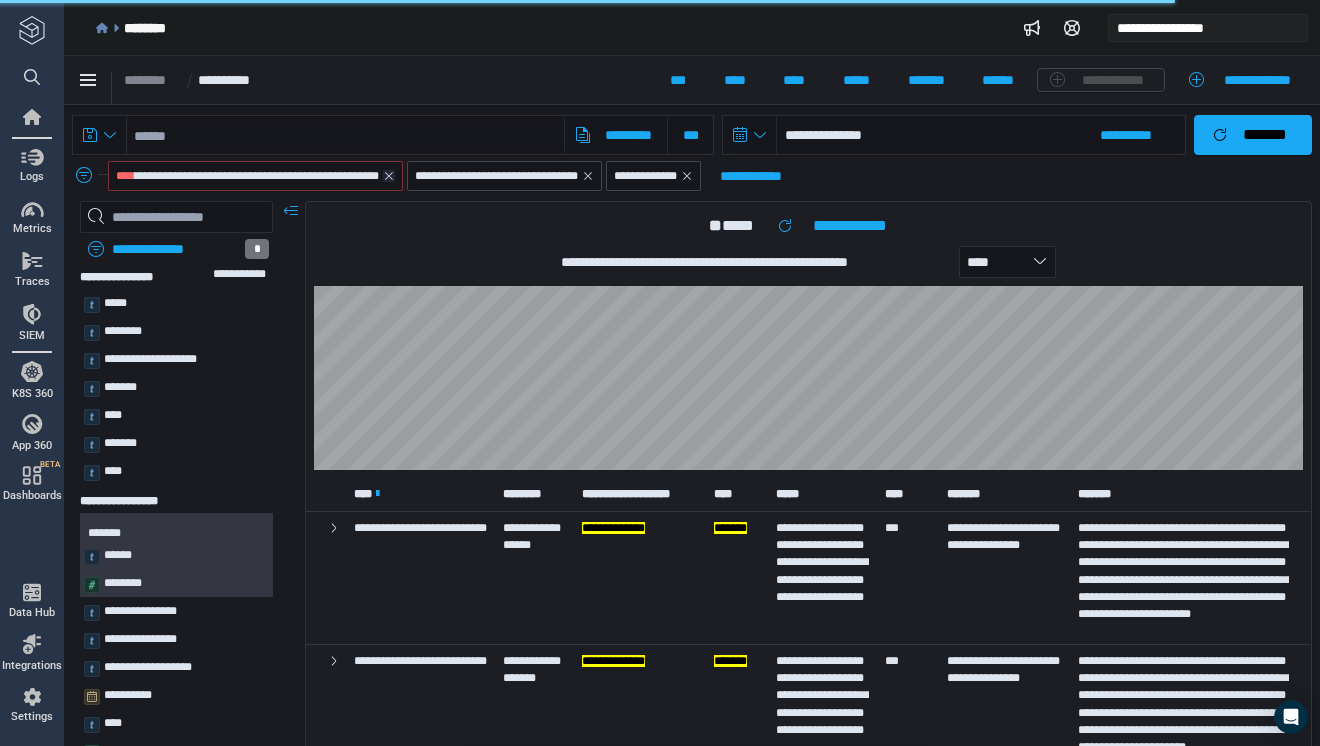 click 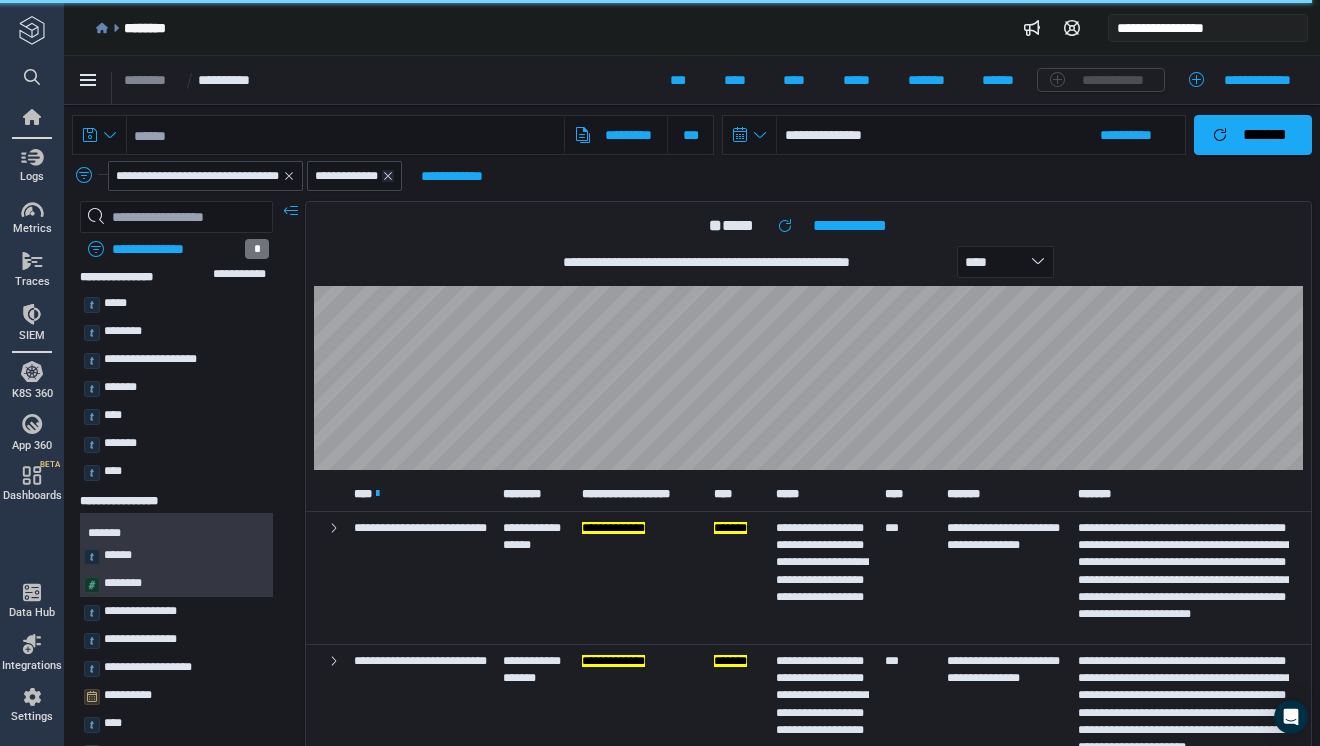 click 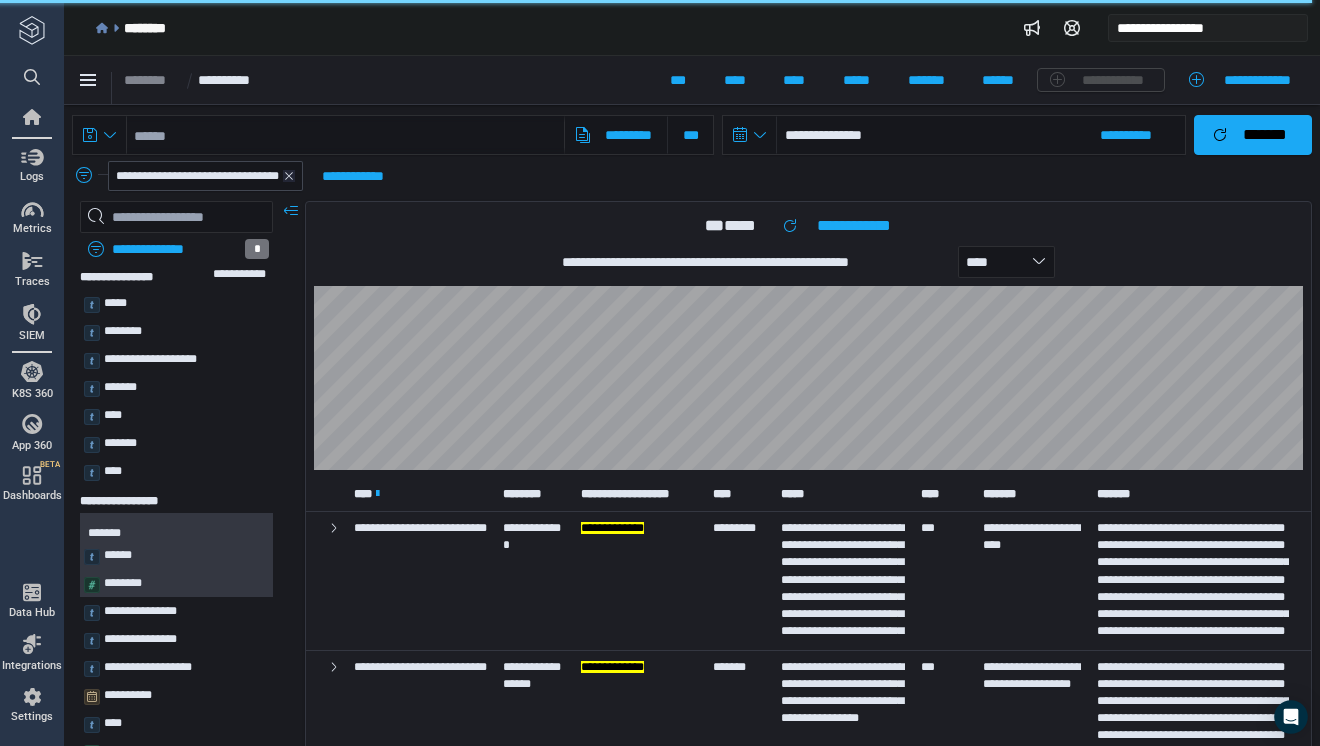 click 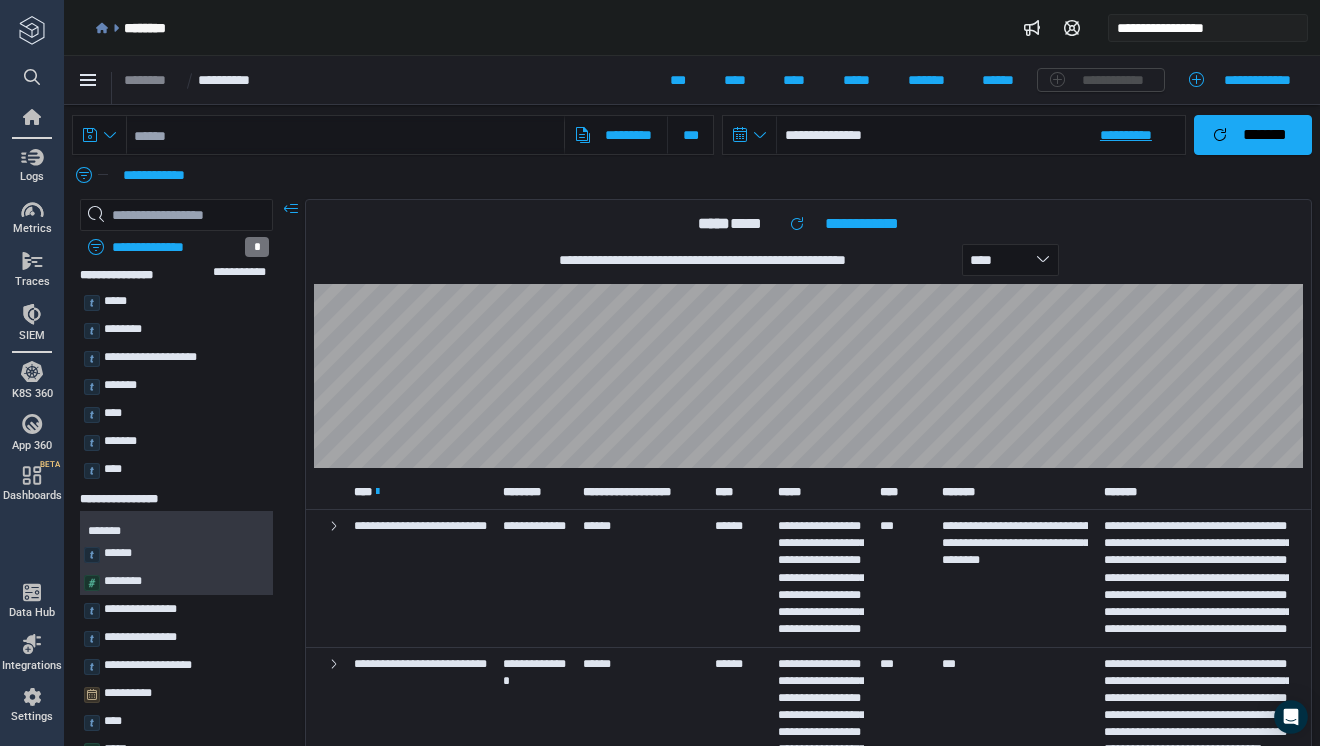 click on "**********" at bounding box center [981, 135] 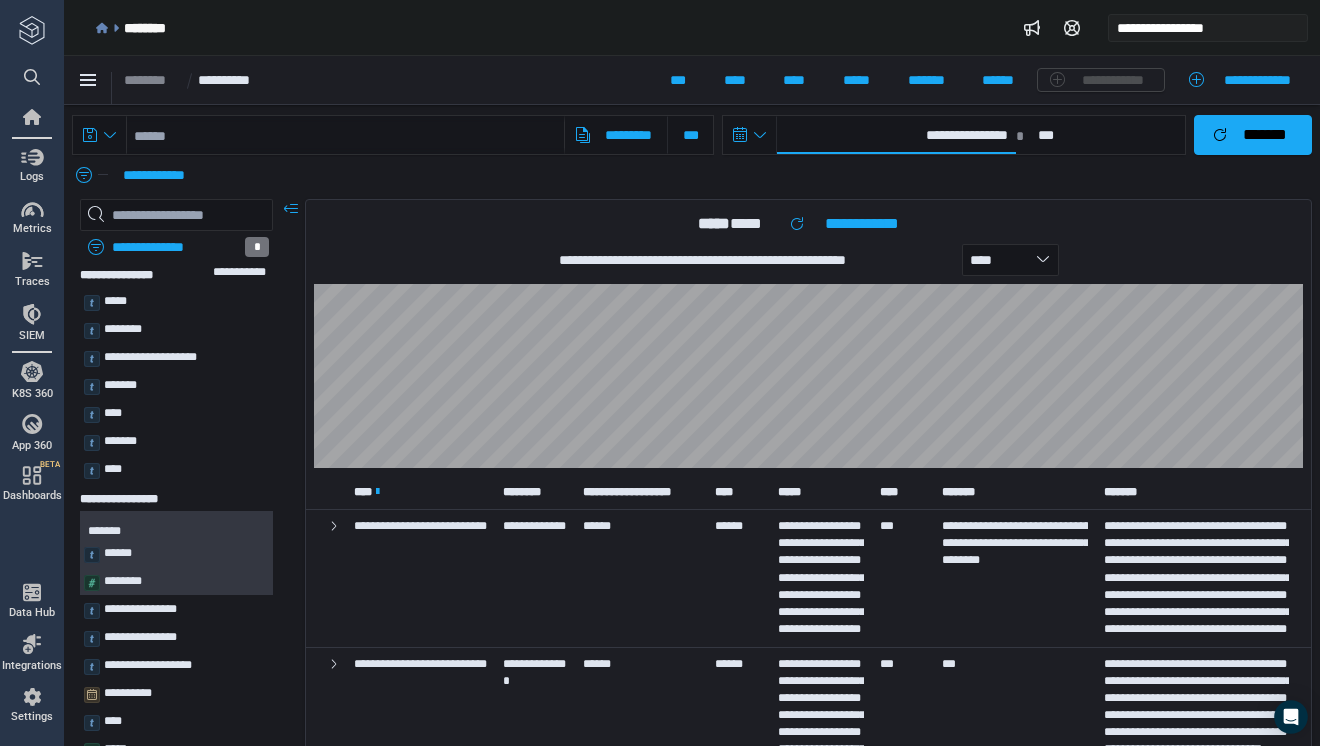 click on "**********" at bounding box center (896, 135) 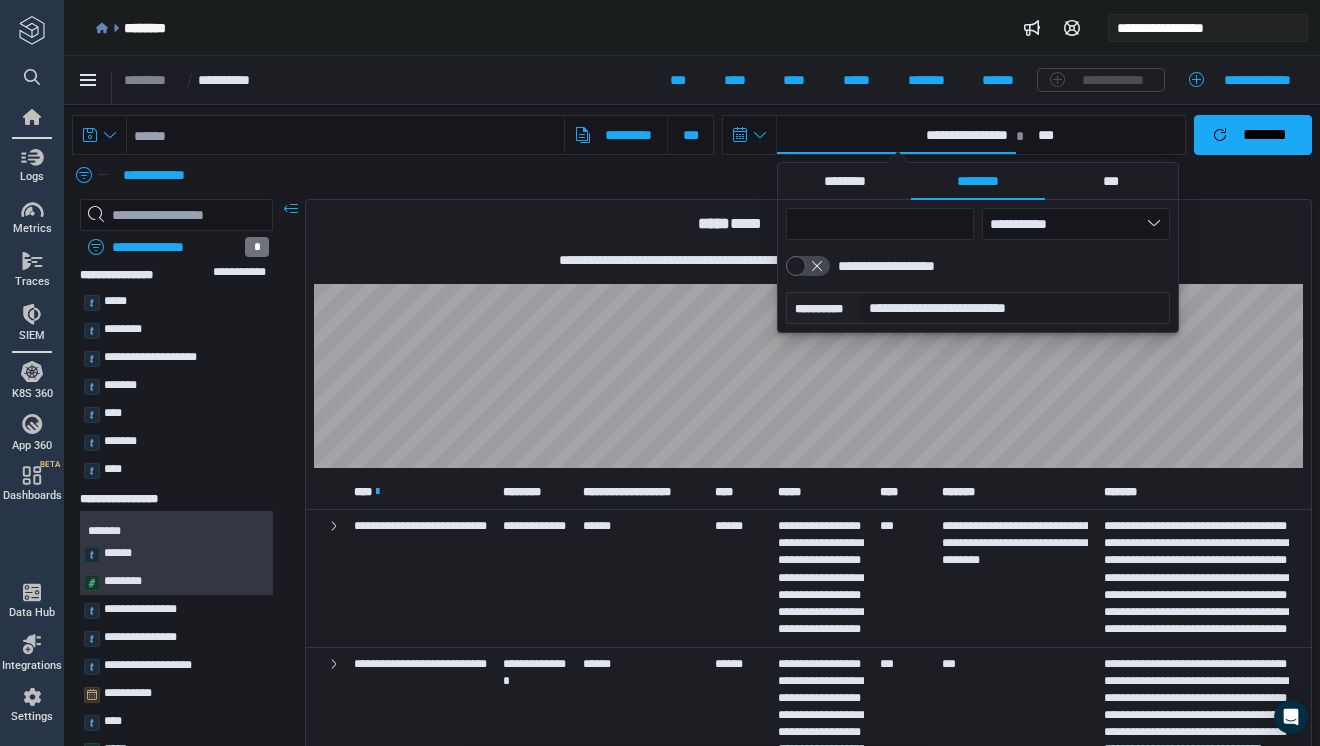 click at bounding box center (978, 248) 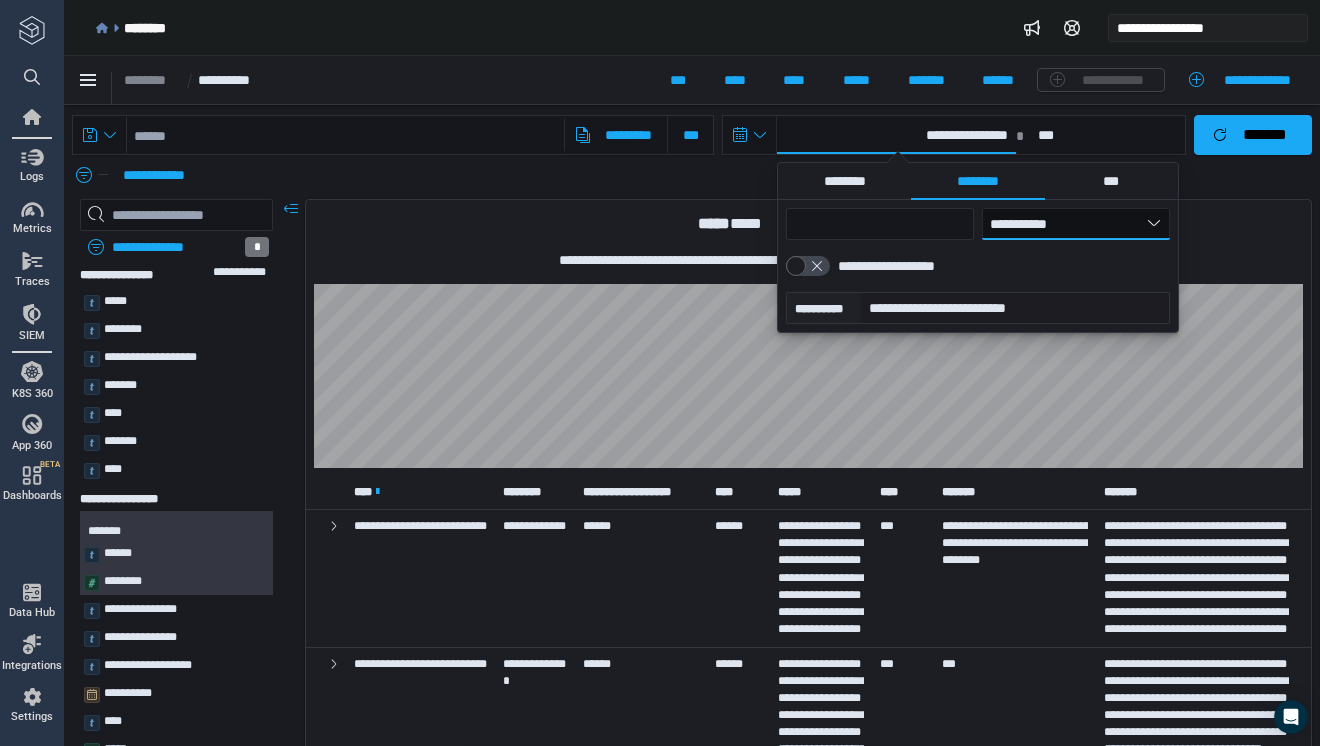 select on "*" 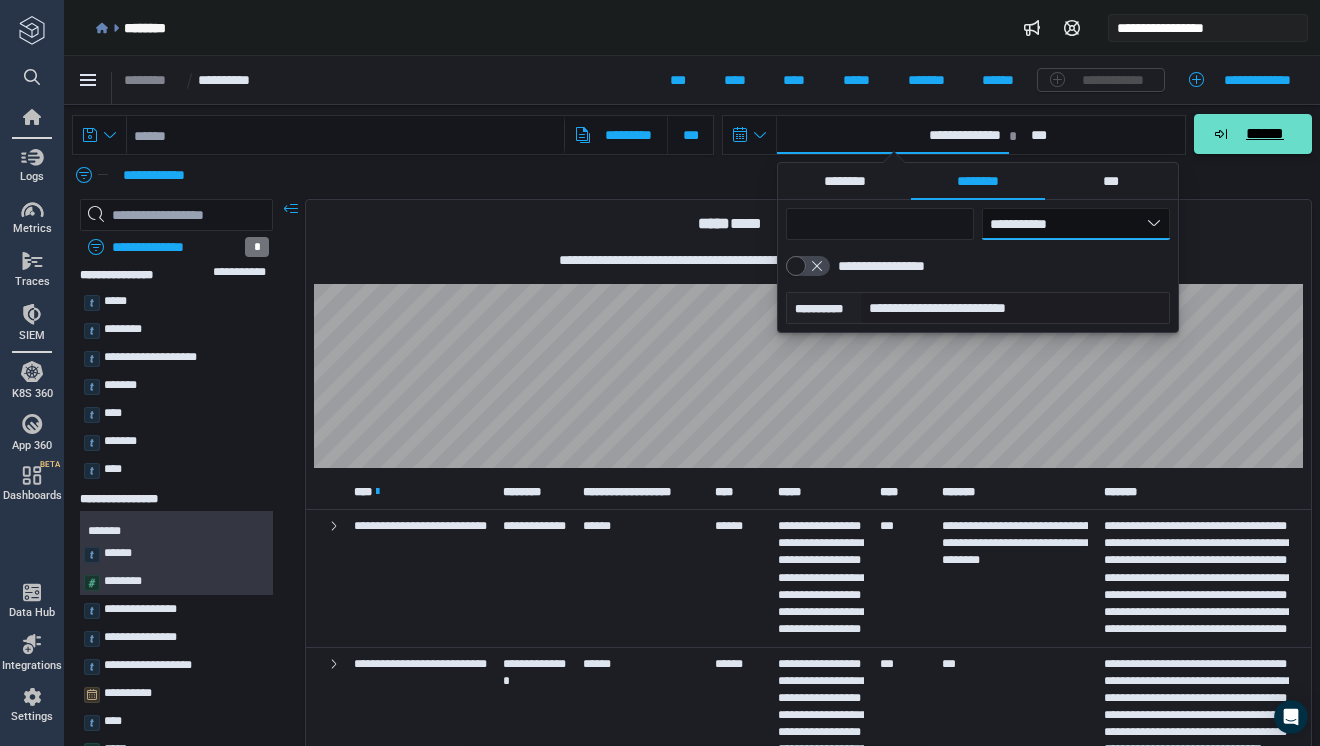 click on "******" at bounding box center (1253, 134) 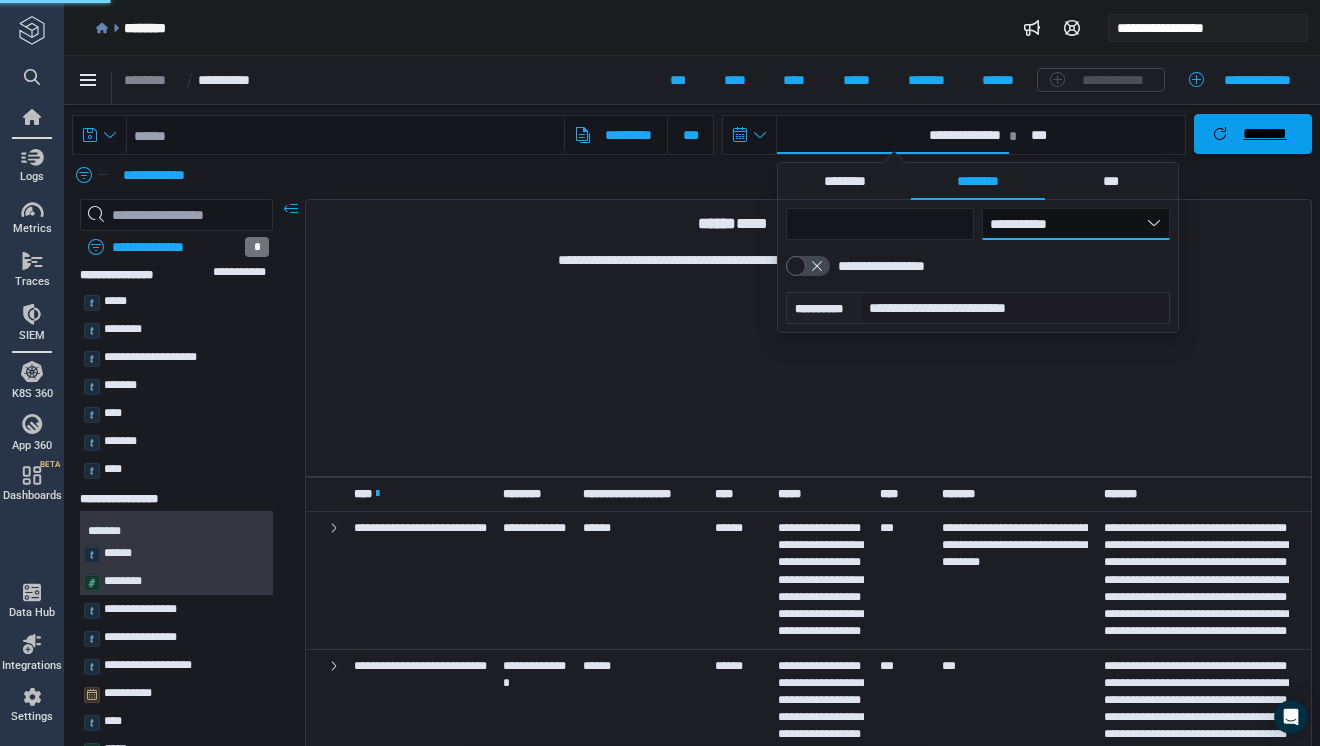 type on "**********" 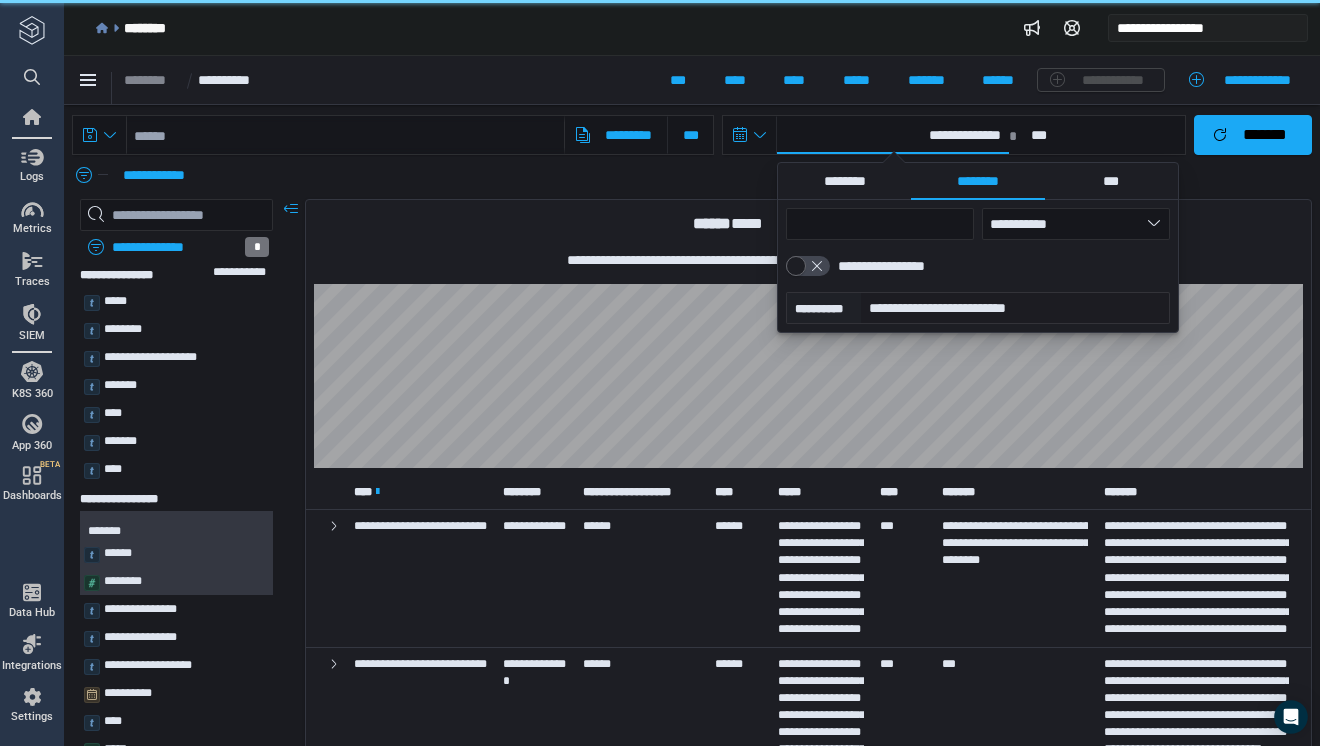 click on "**********" at bounding box center [710, 175] 